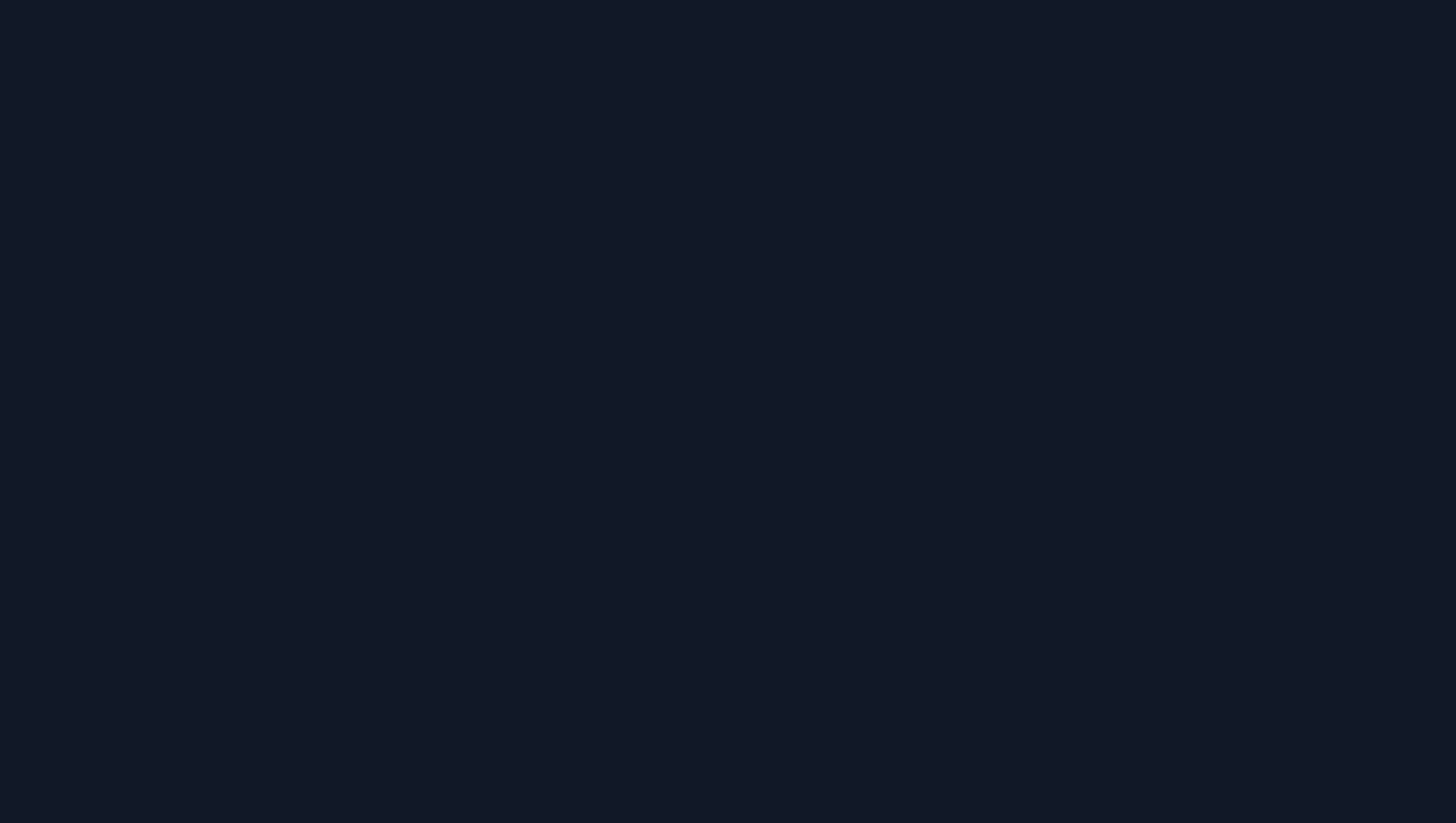 scroll, scrollTop: 0, scrollLeft: 0, axis: both 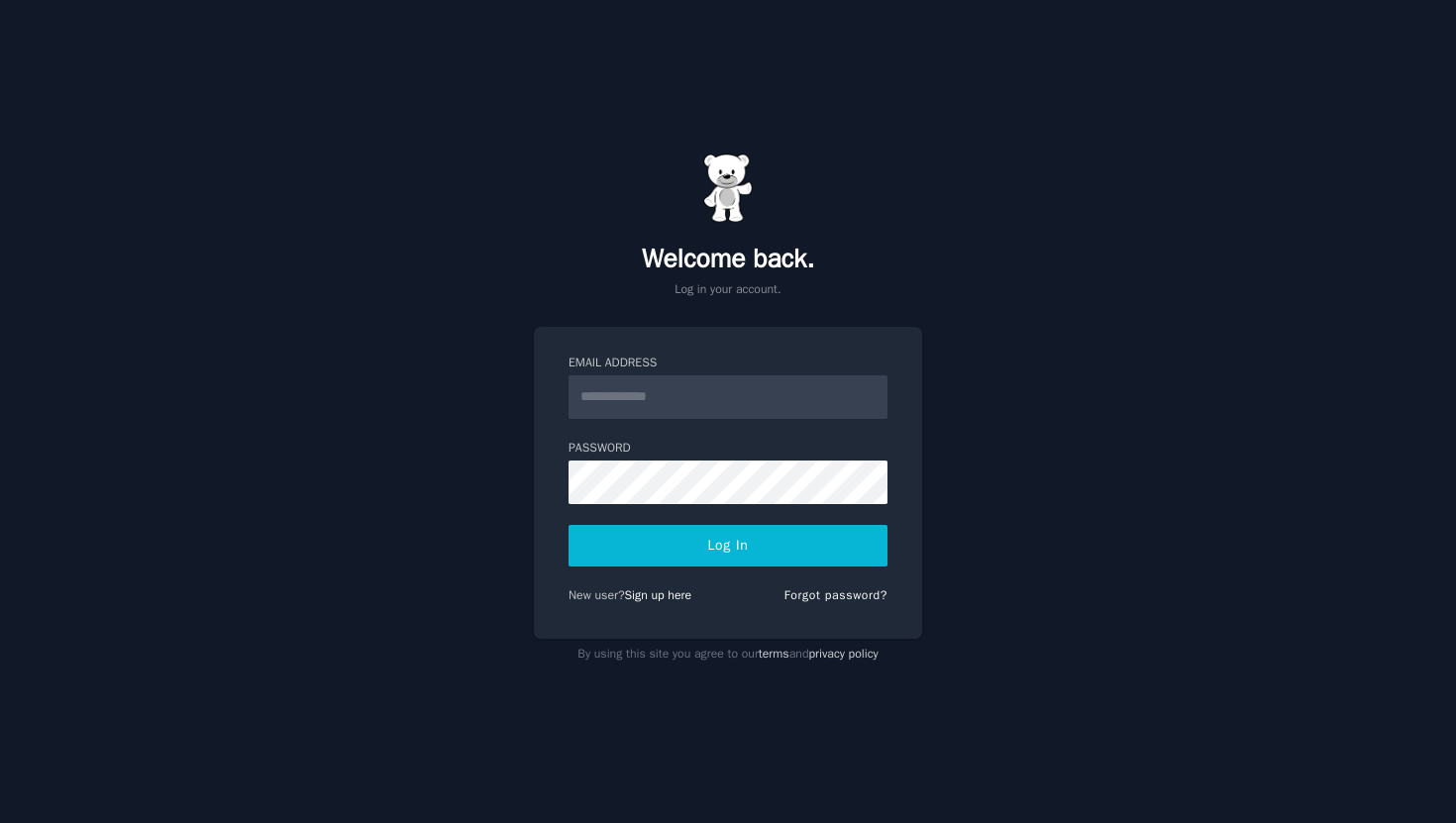 click on "Email Address" at bounding box center [728, 397] 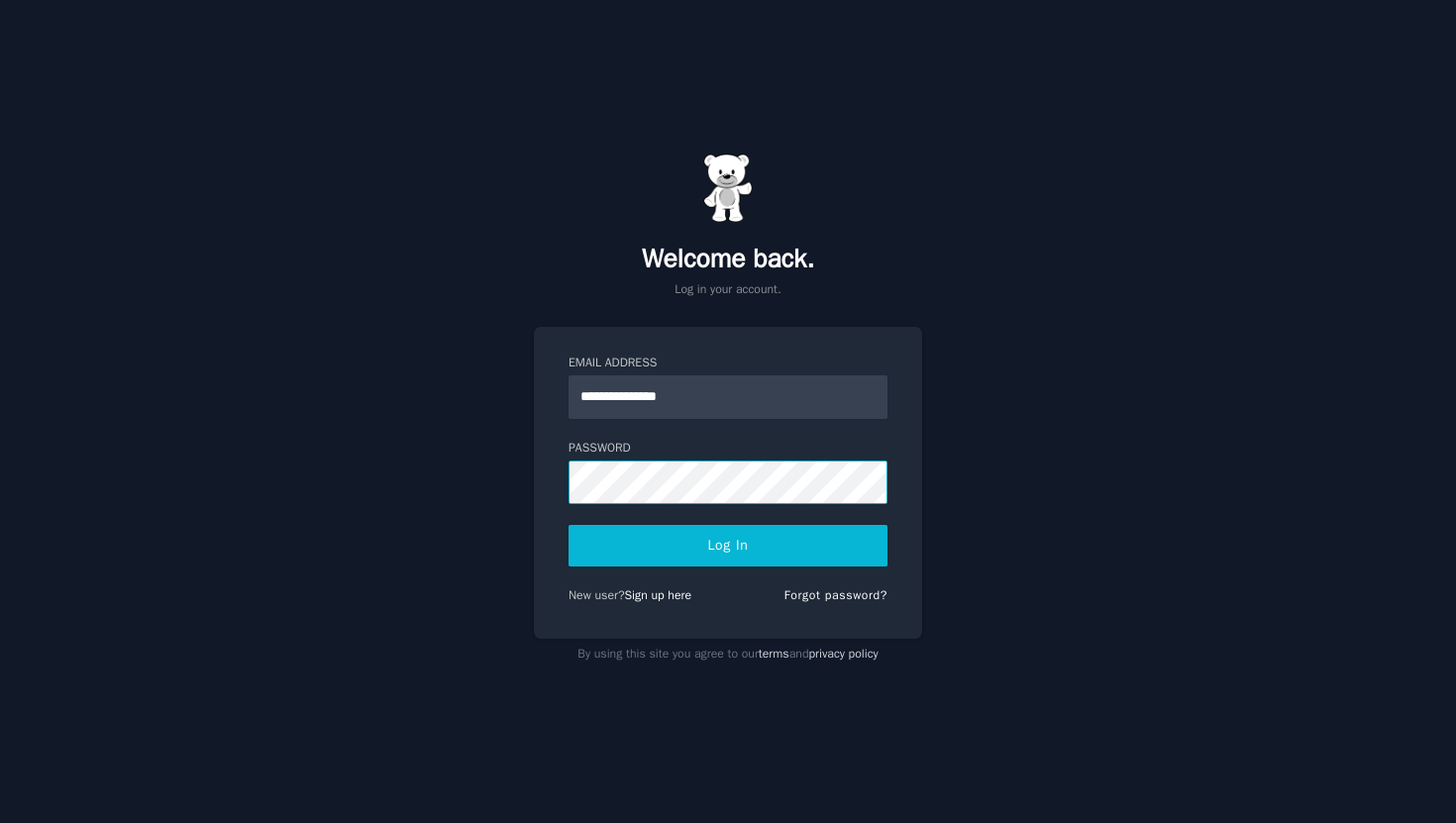 click on "Log In" at bounding box center [728, 546] 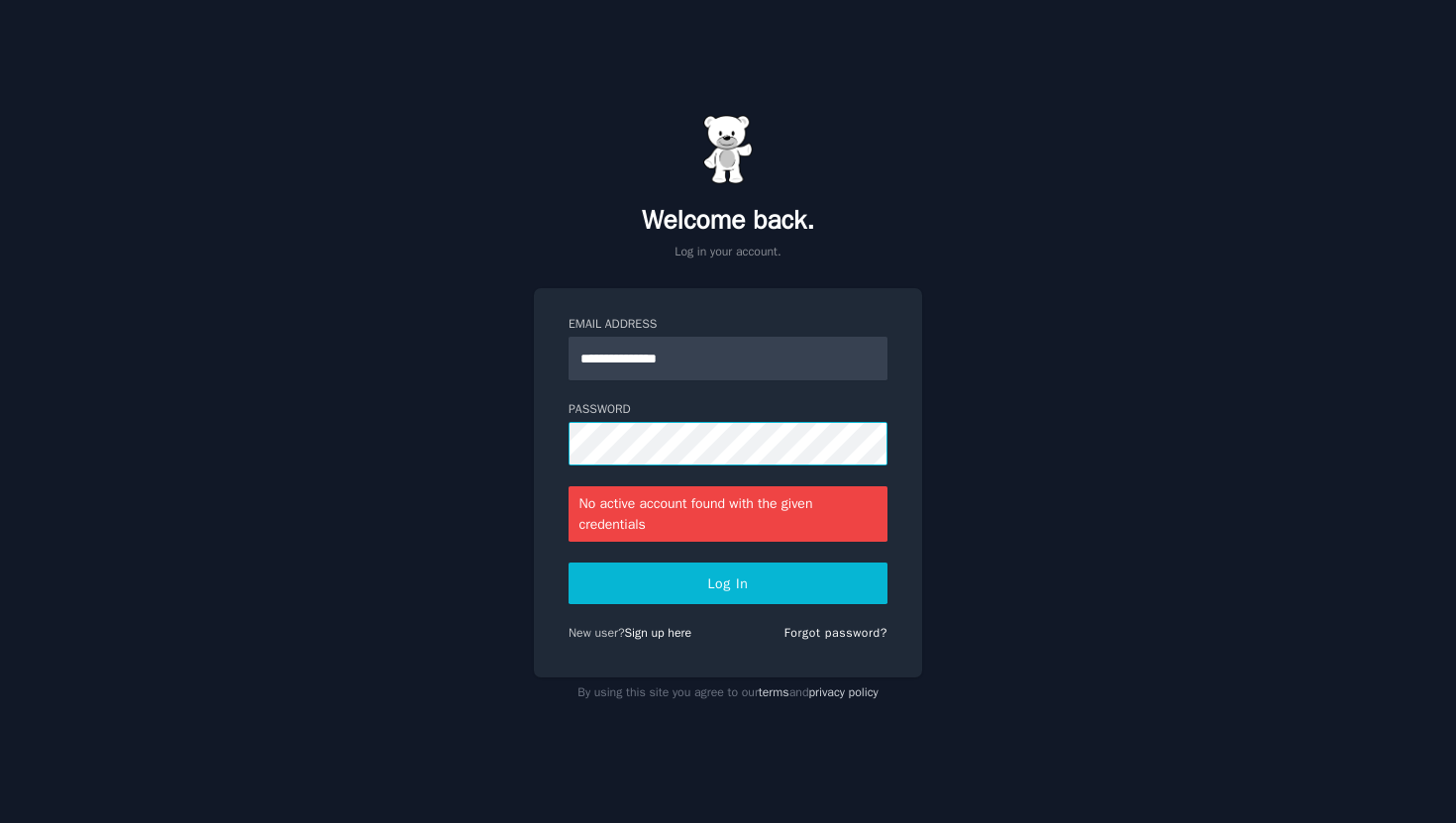 click on "Log In" at bounding box center (728, 583) 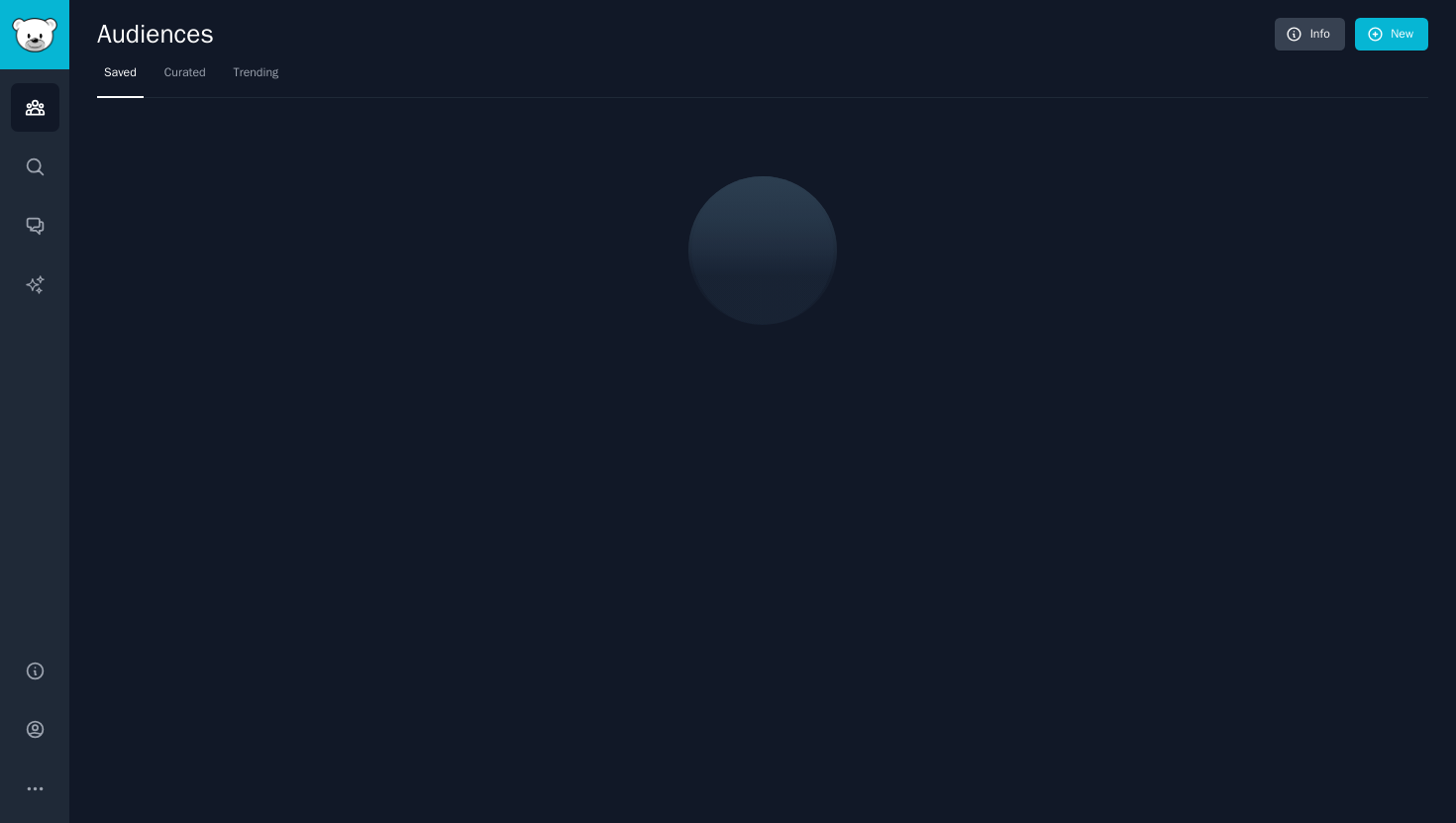 scroll, scrollTop: 0, scrollLeft: 0, axis: both 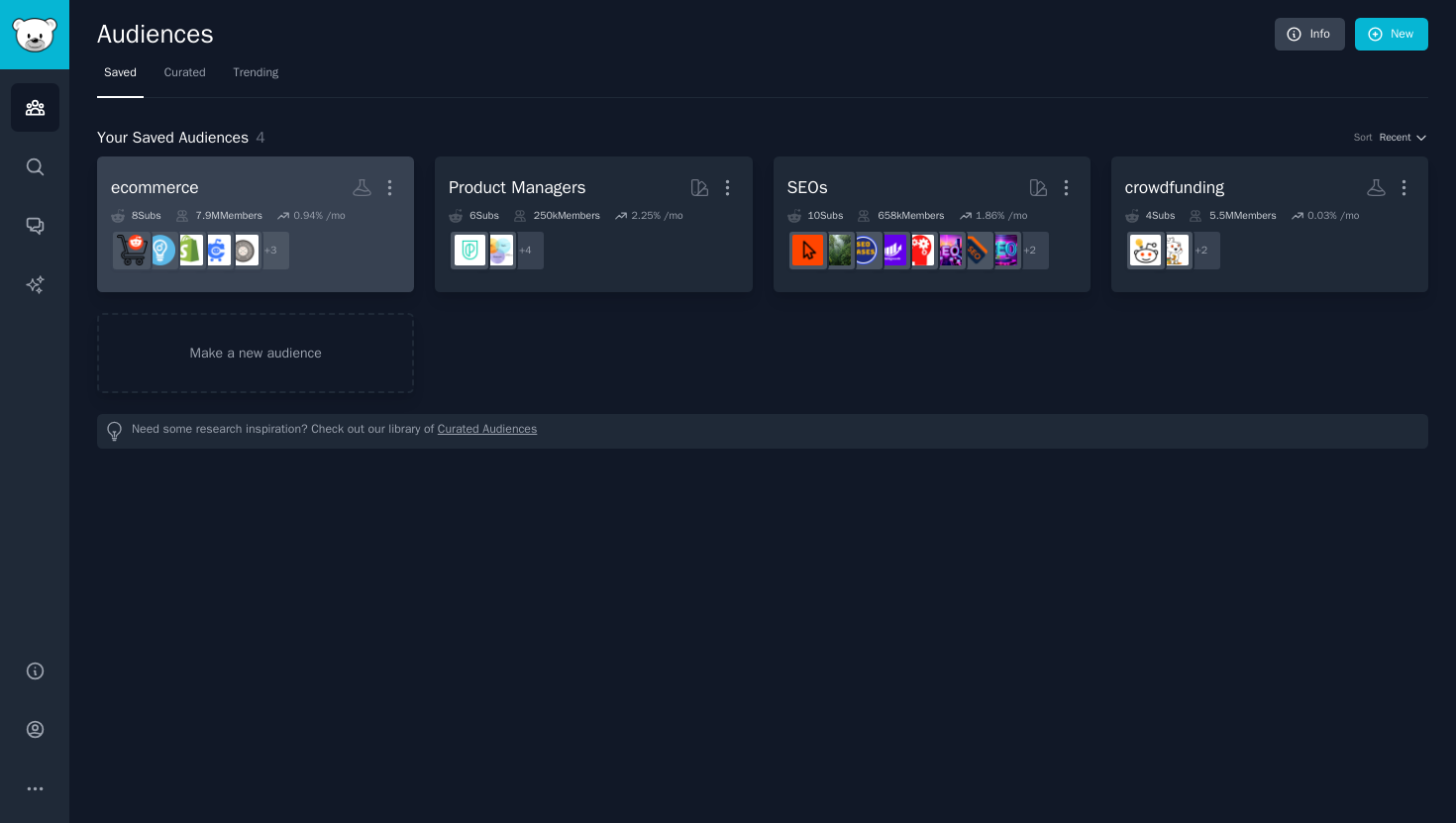 click on "ecommerce More" at bounding box center (256, 187) 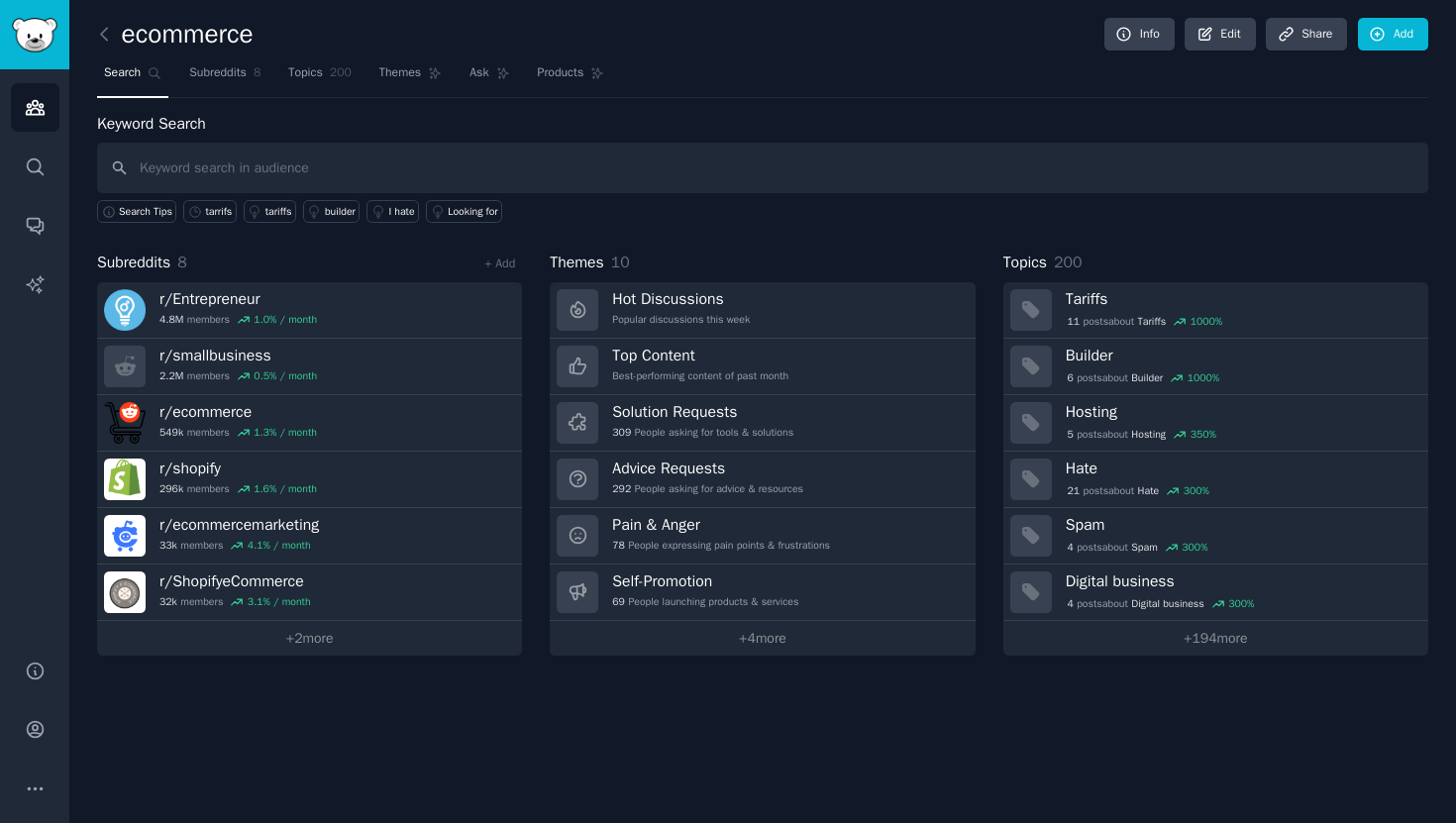 click at bounding box center [763, 167] 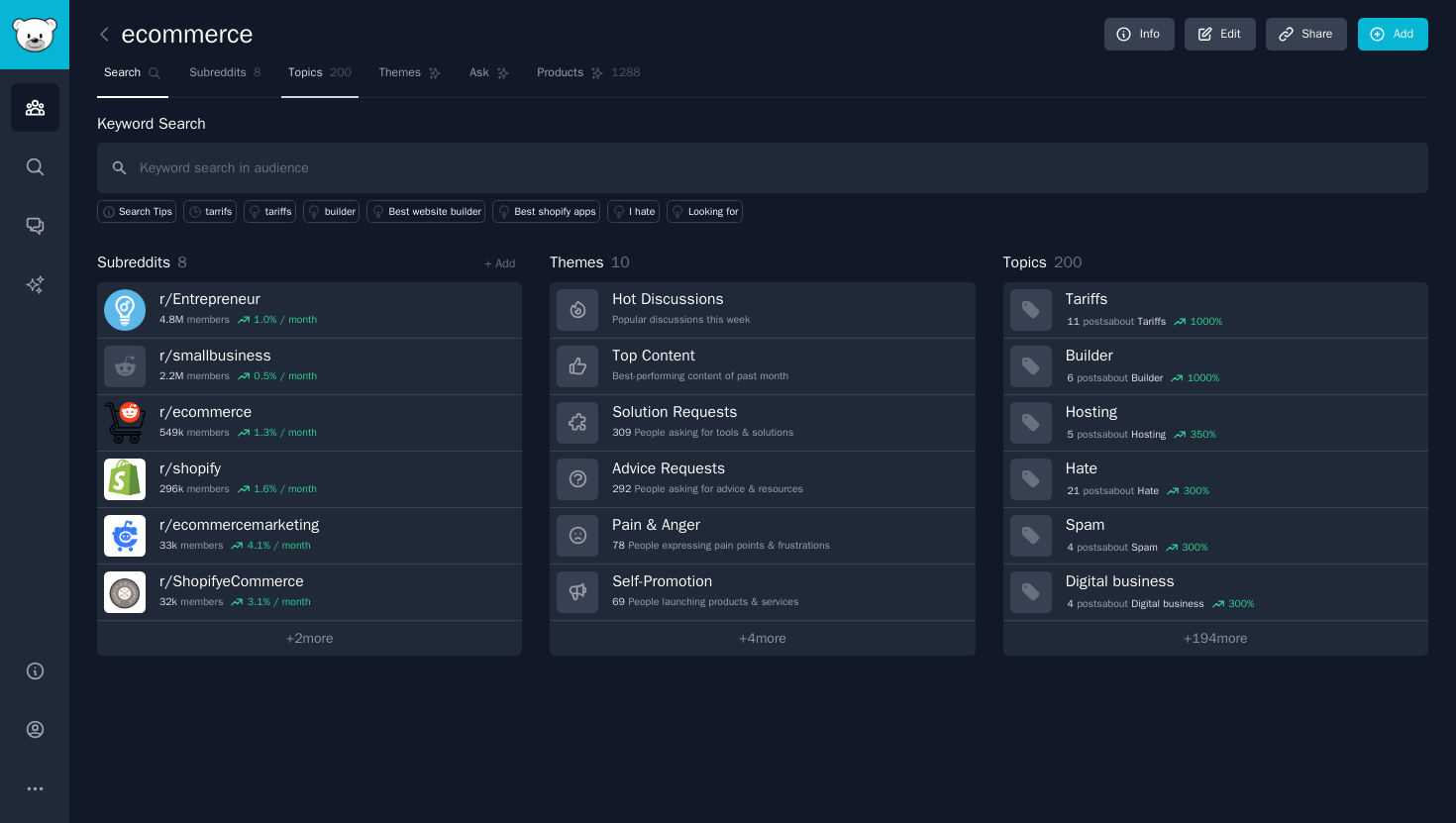 click on "Topics 200" at bounding box center [320, 77] 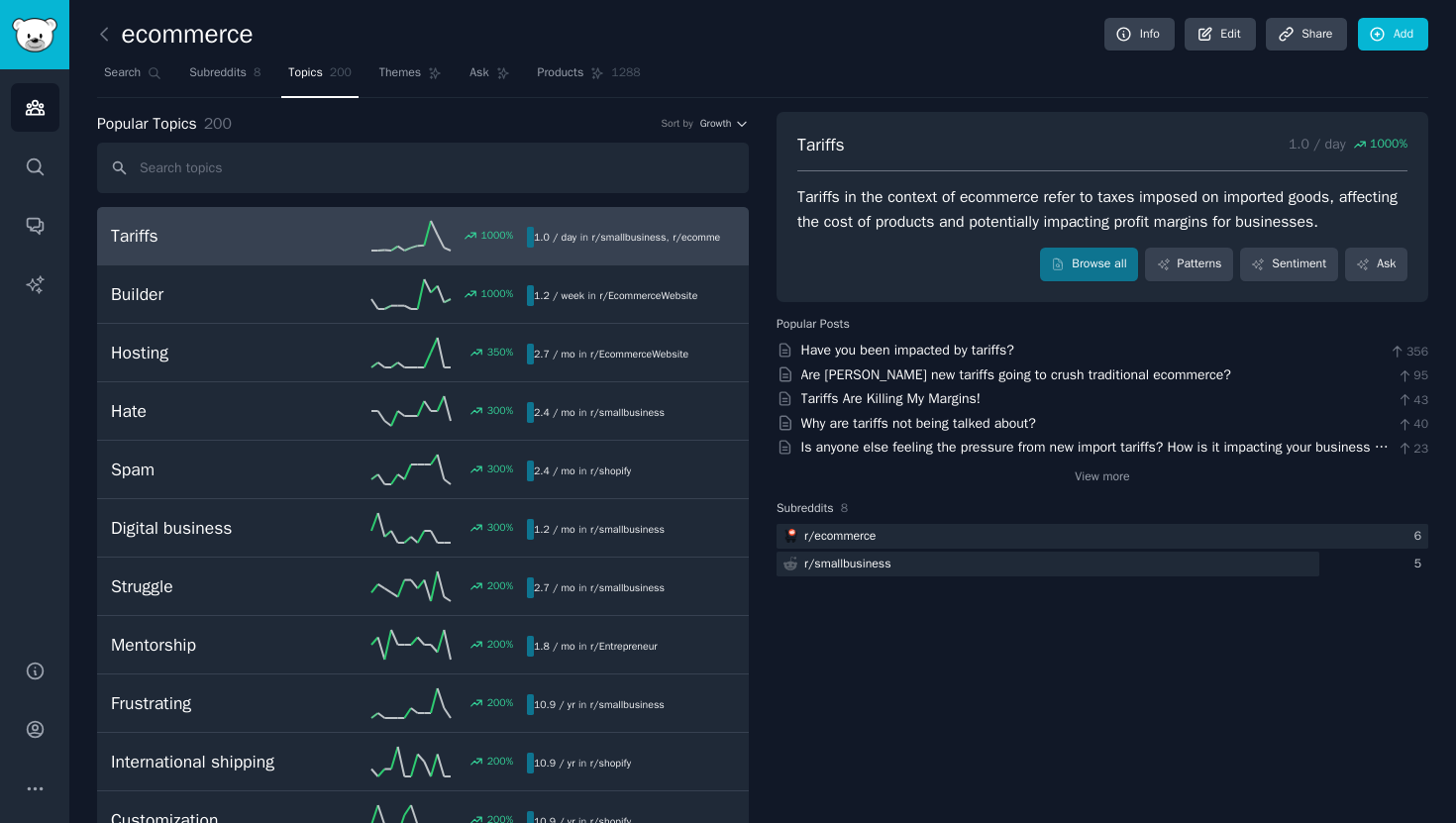 click on "Popular Topics" at bounding box center [147, 124] 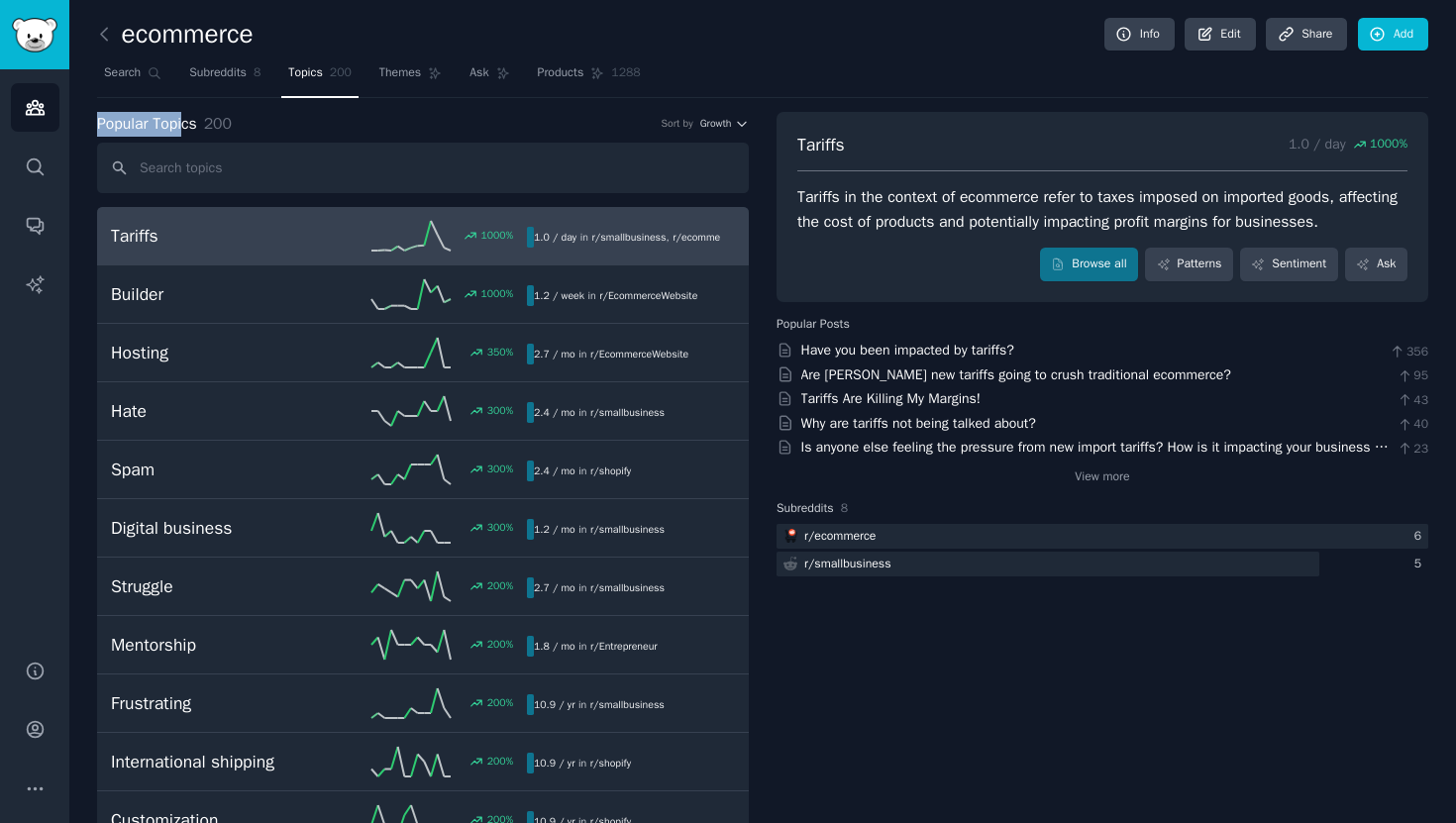 drag, startPoint x: 99, startPoint y: 119, endPoint x: 197, endPoint y: 133, distance: 98.995 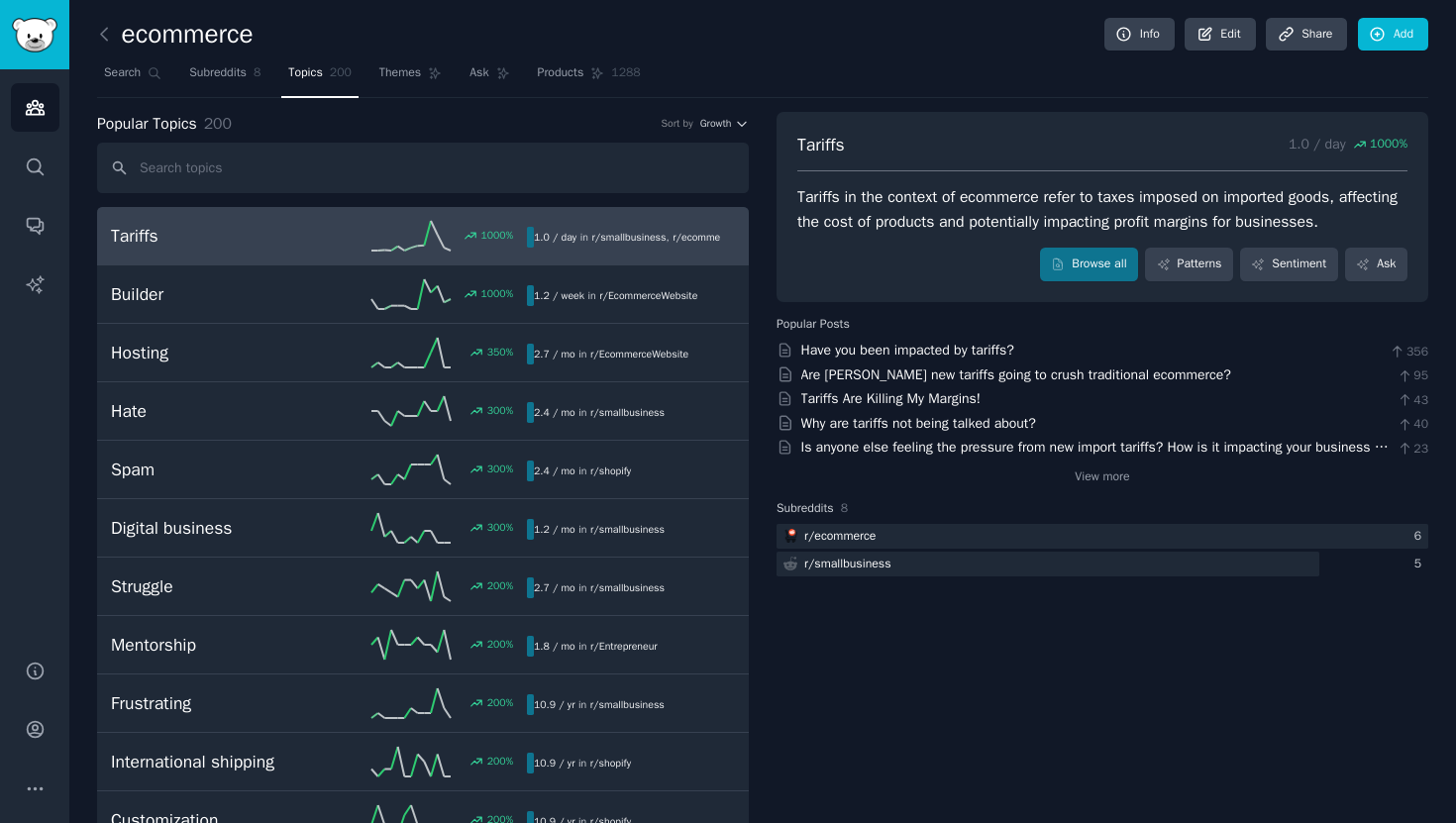 click on "200" at bounding box center (218, 124) 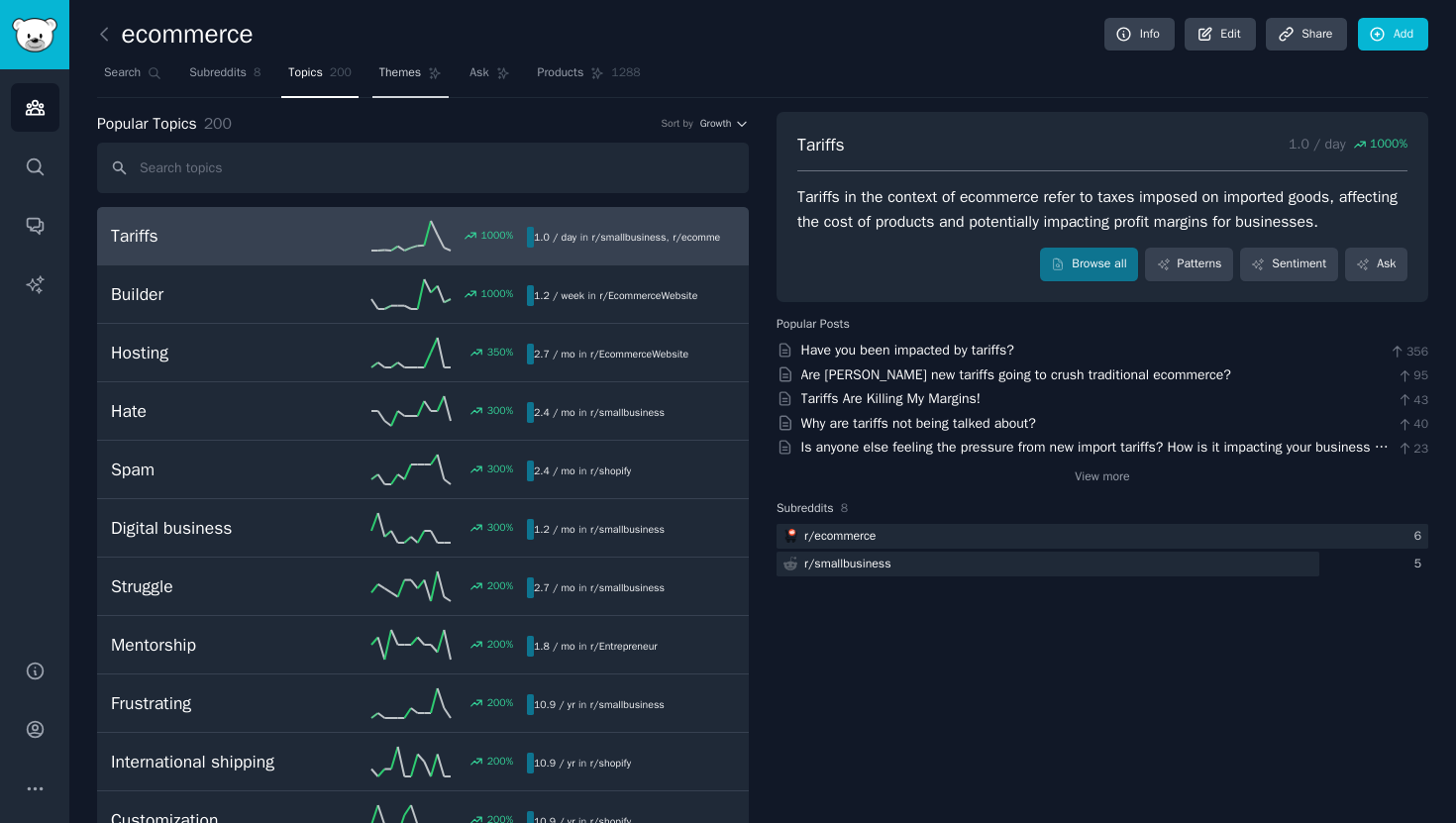 click on "Themes" at bounding box center [400, 73] 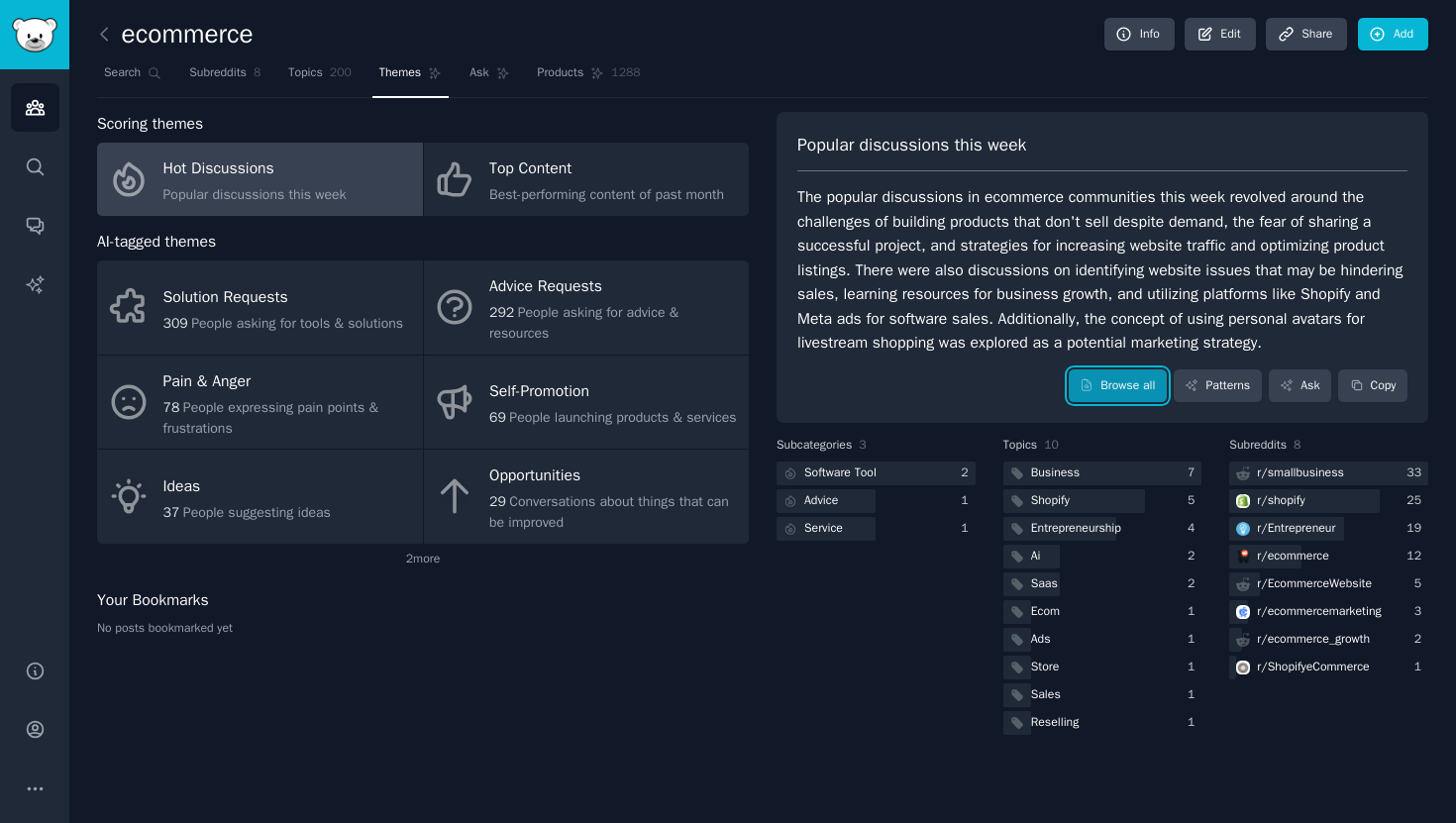 click on "Browse all" at bounding box center [1117, 386] 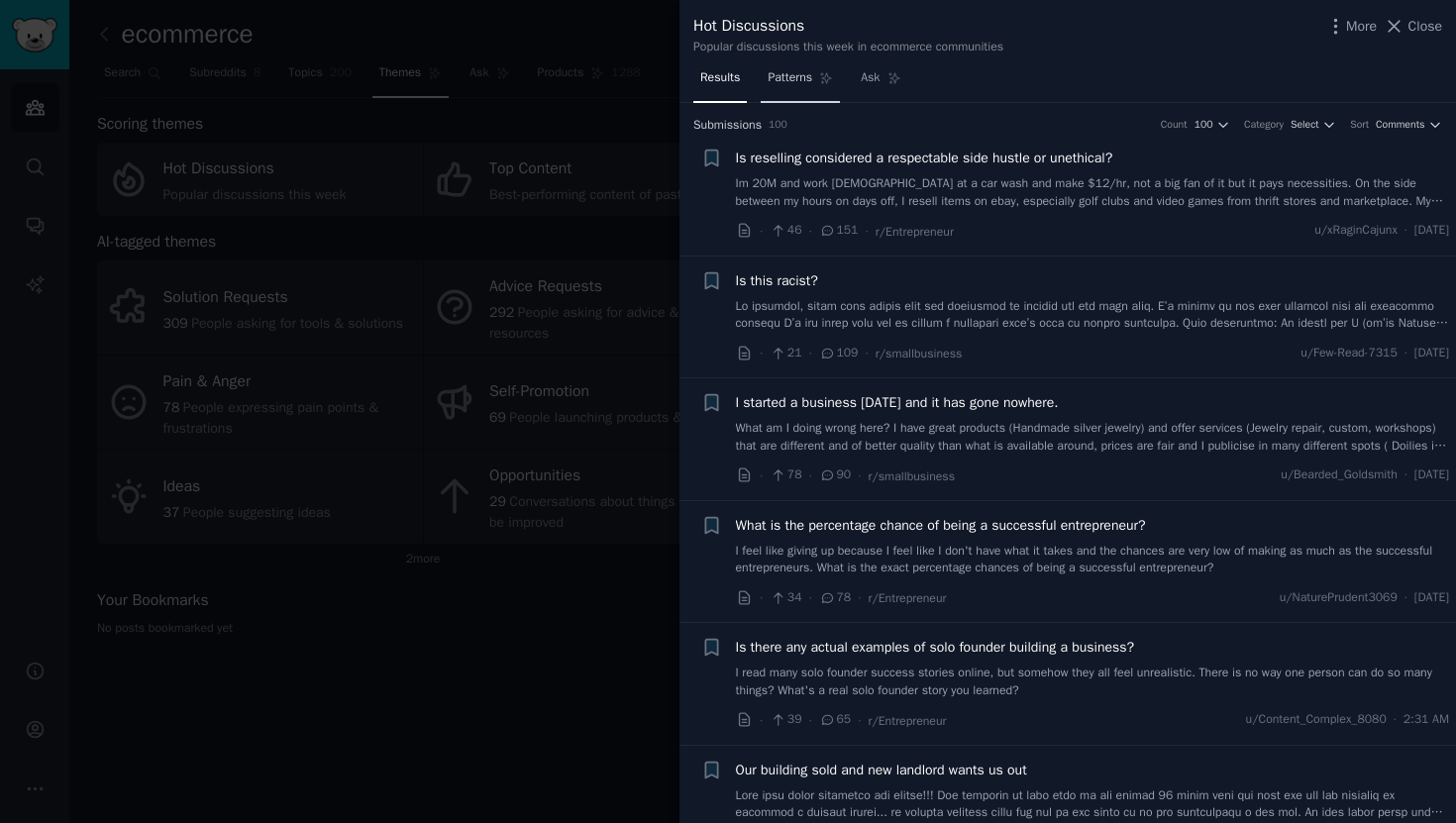 click on "Patterns" at bounding box center (789, 78) 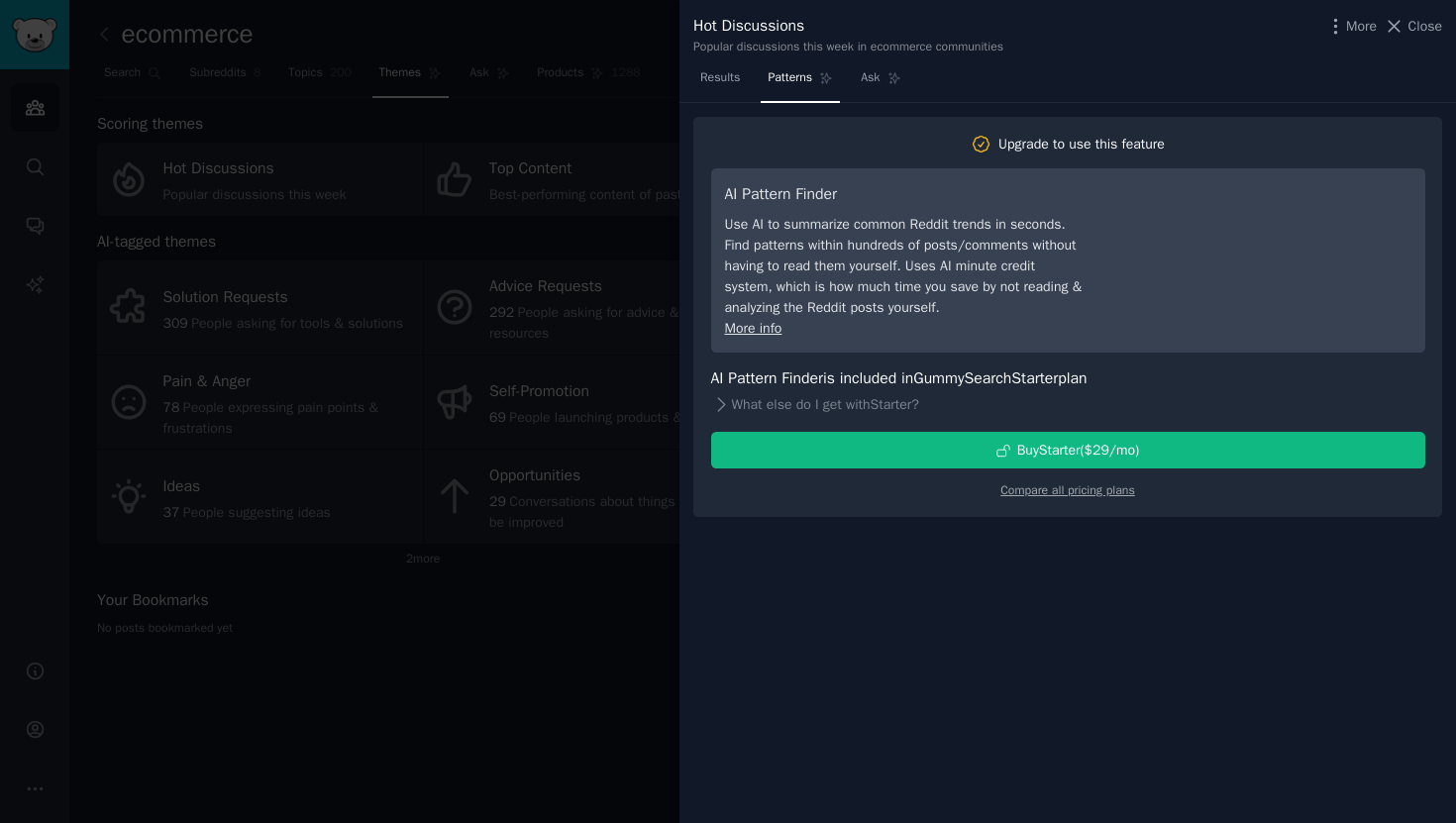 click on "AI Pattern Finder" at bounding box center (905, 194) 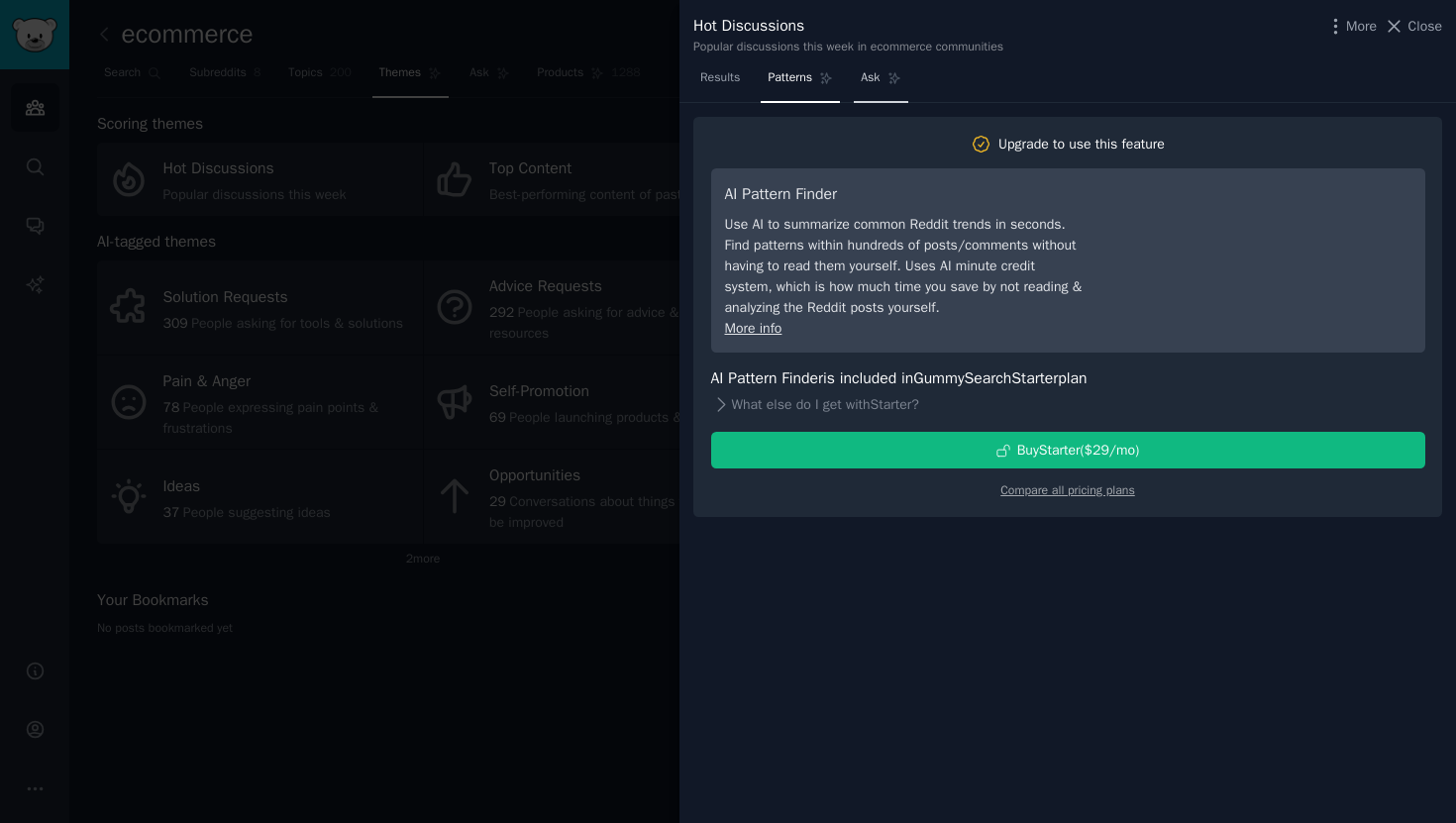 click on "Ask" at bounding box center [870, 78] 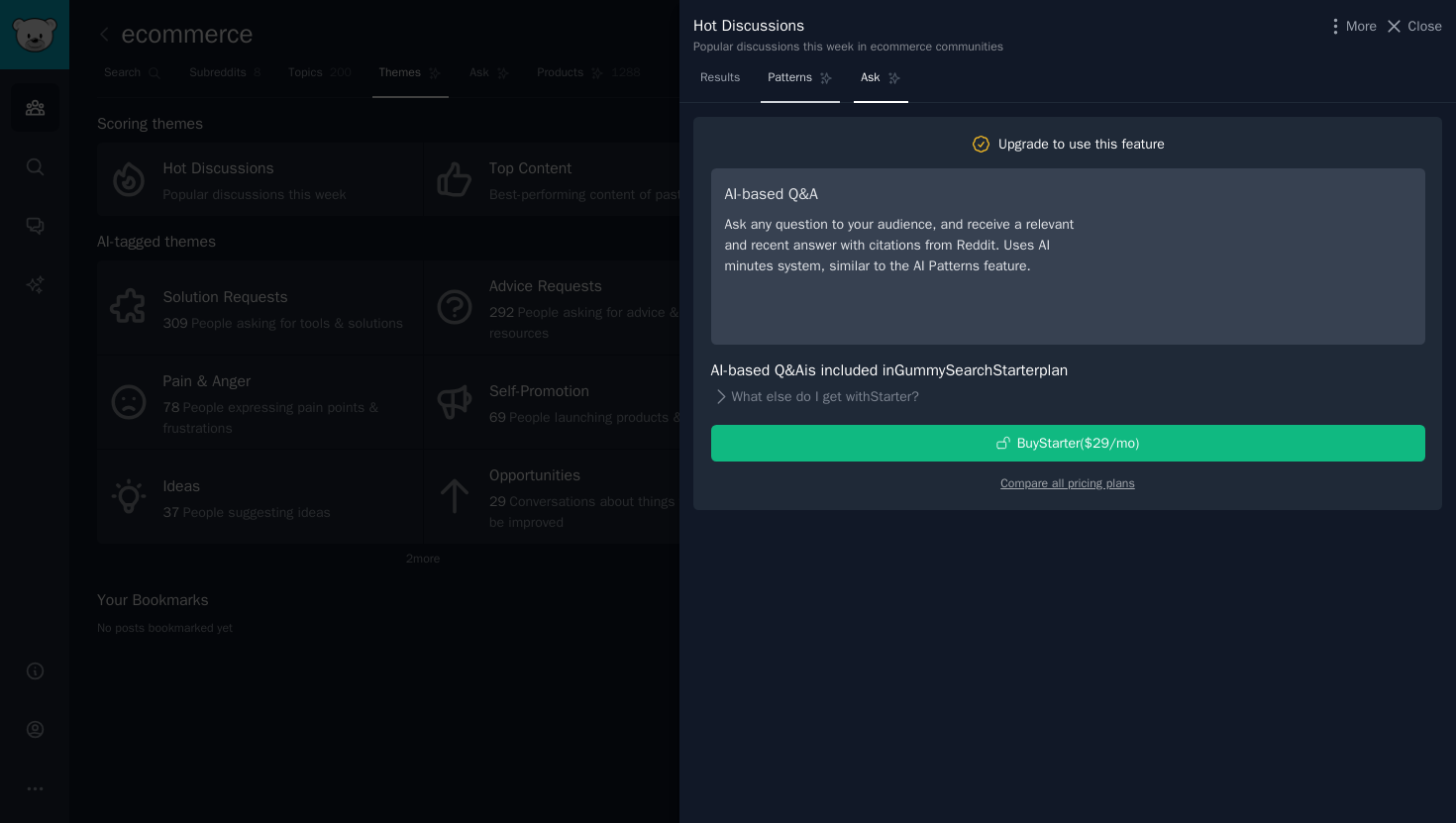 click on "Patterns" at bounding box center (789, 78) 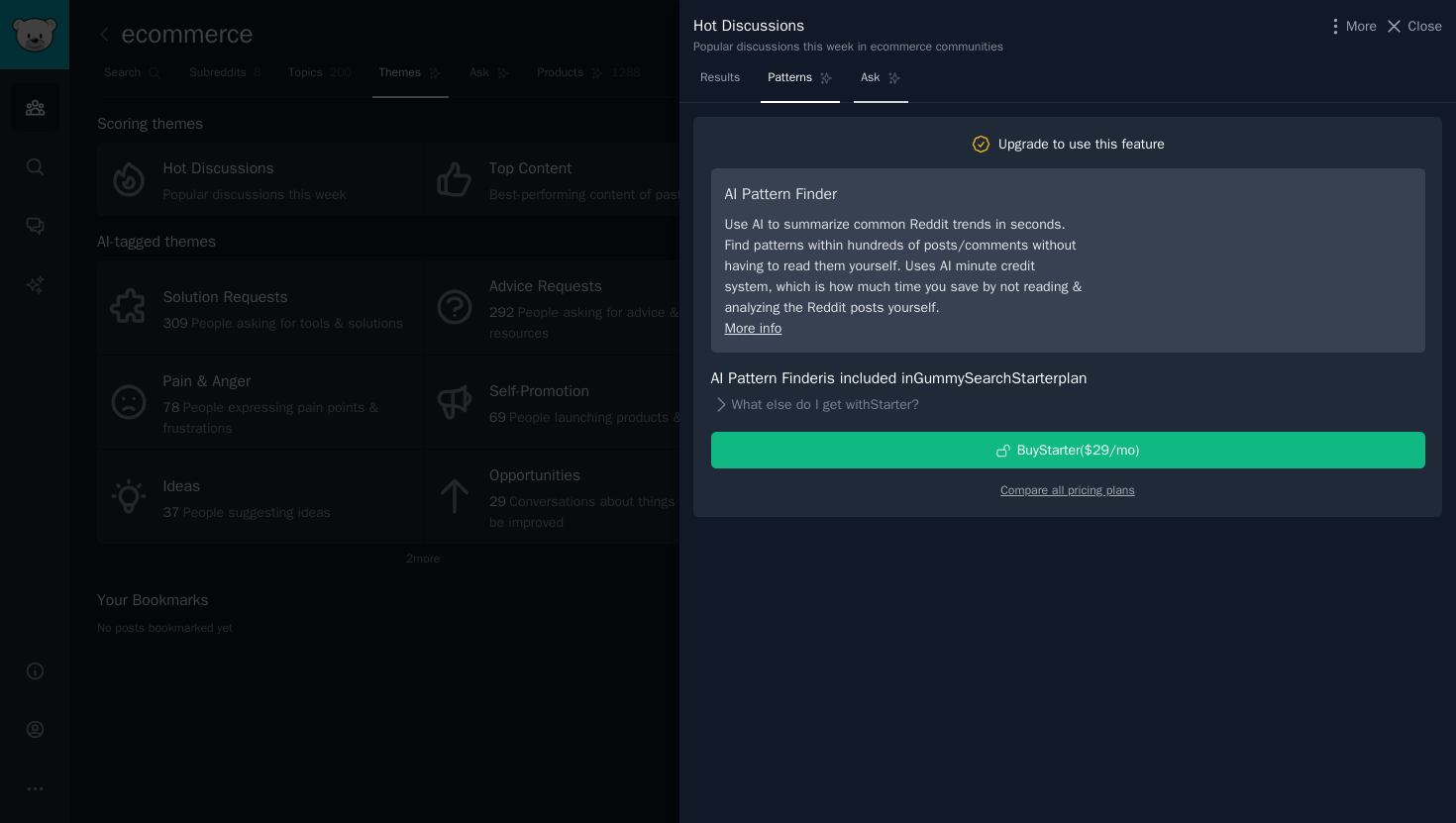 click on "Ask" at bounding box center (870, 78) 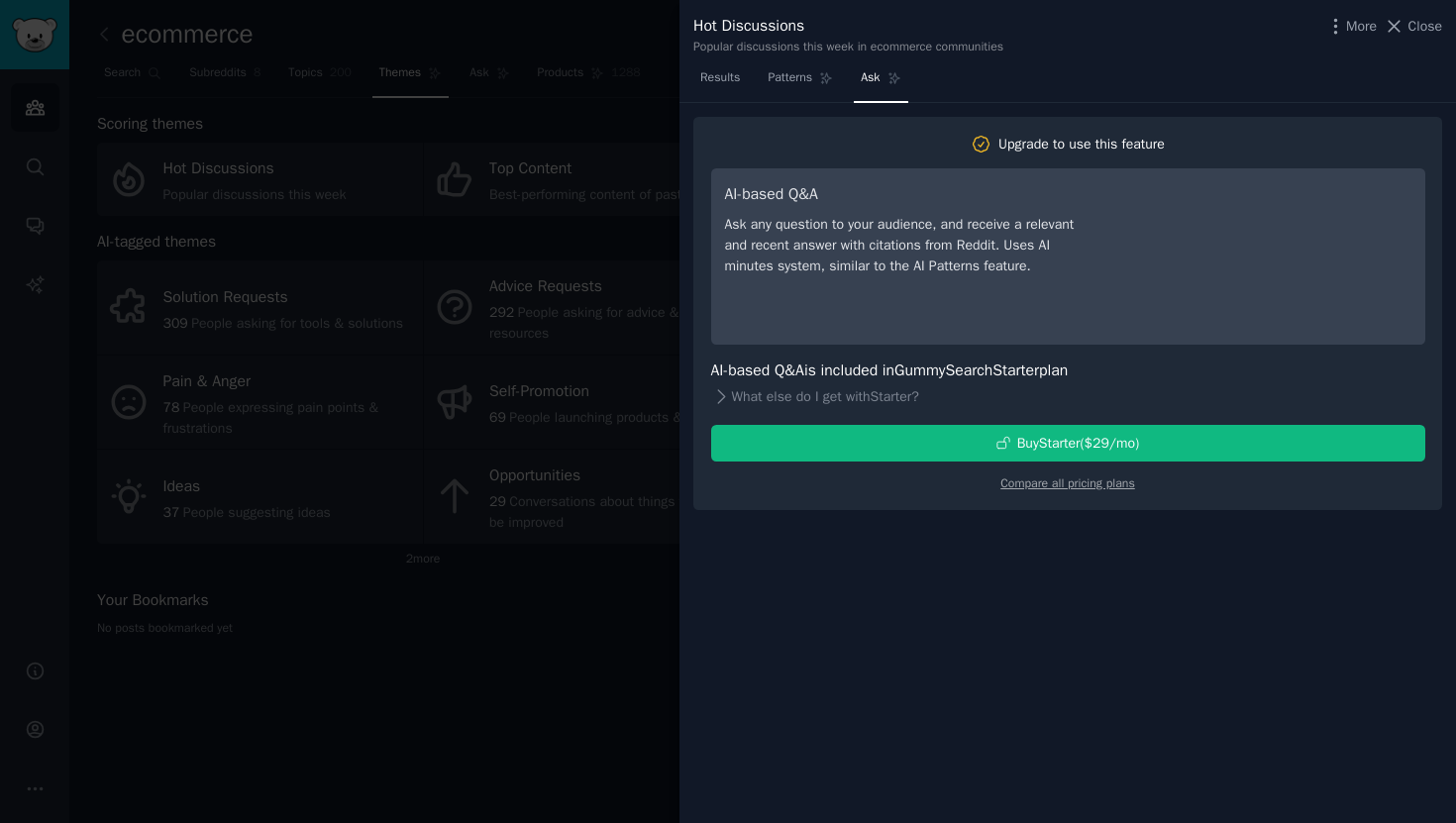 click at bounding box center [728, 411] 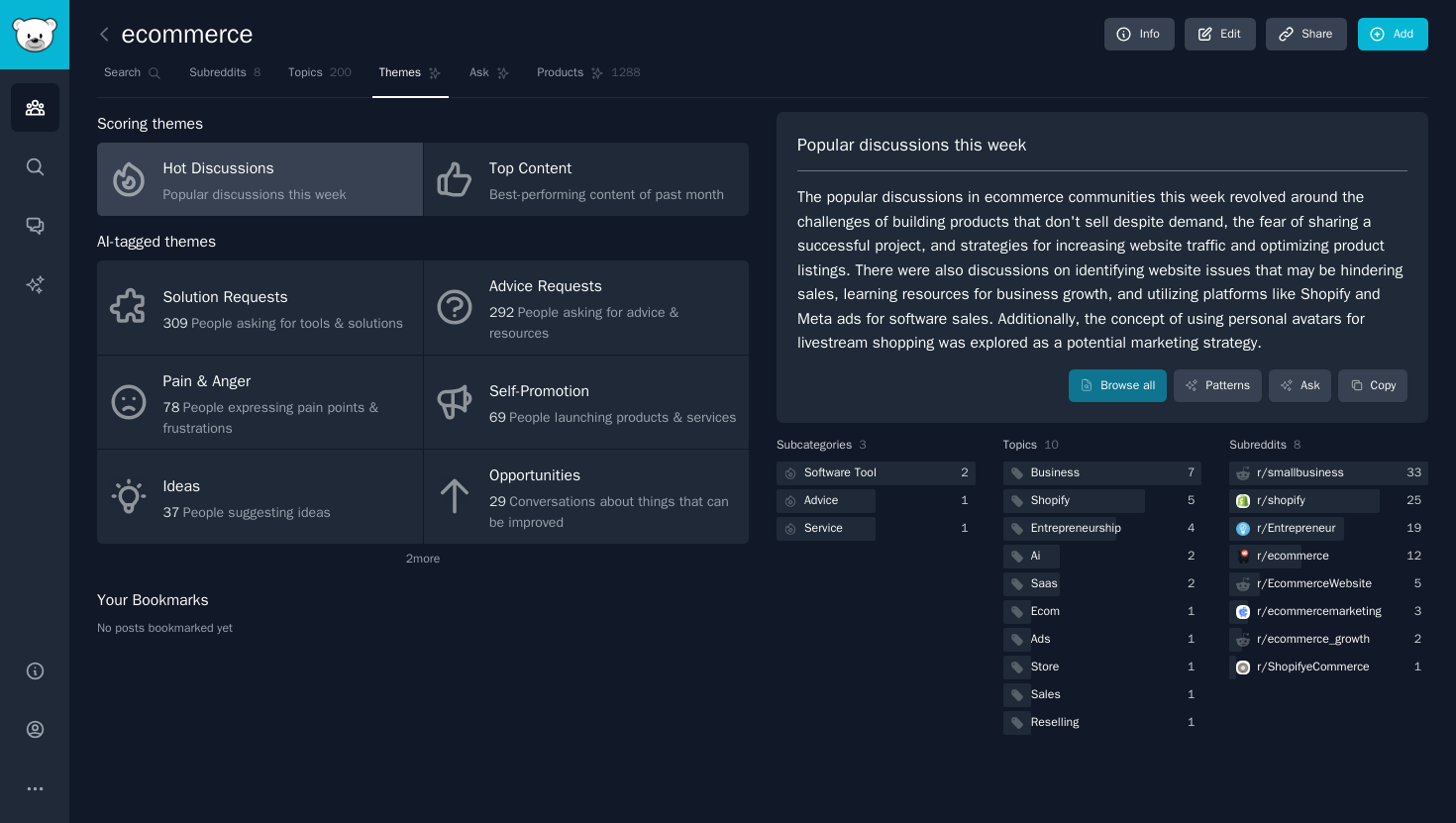 click on "Themes" at bounding box center (410, 77) 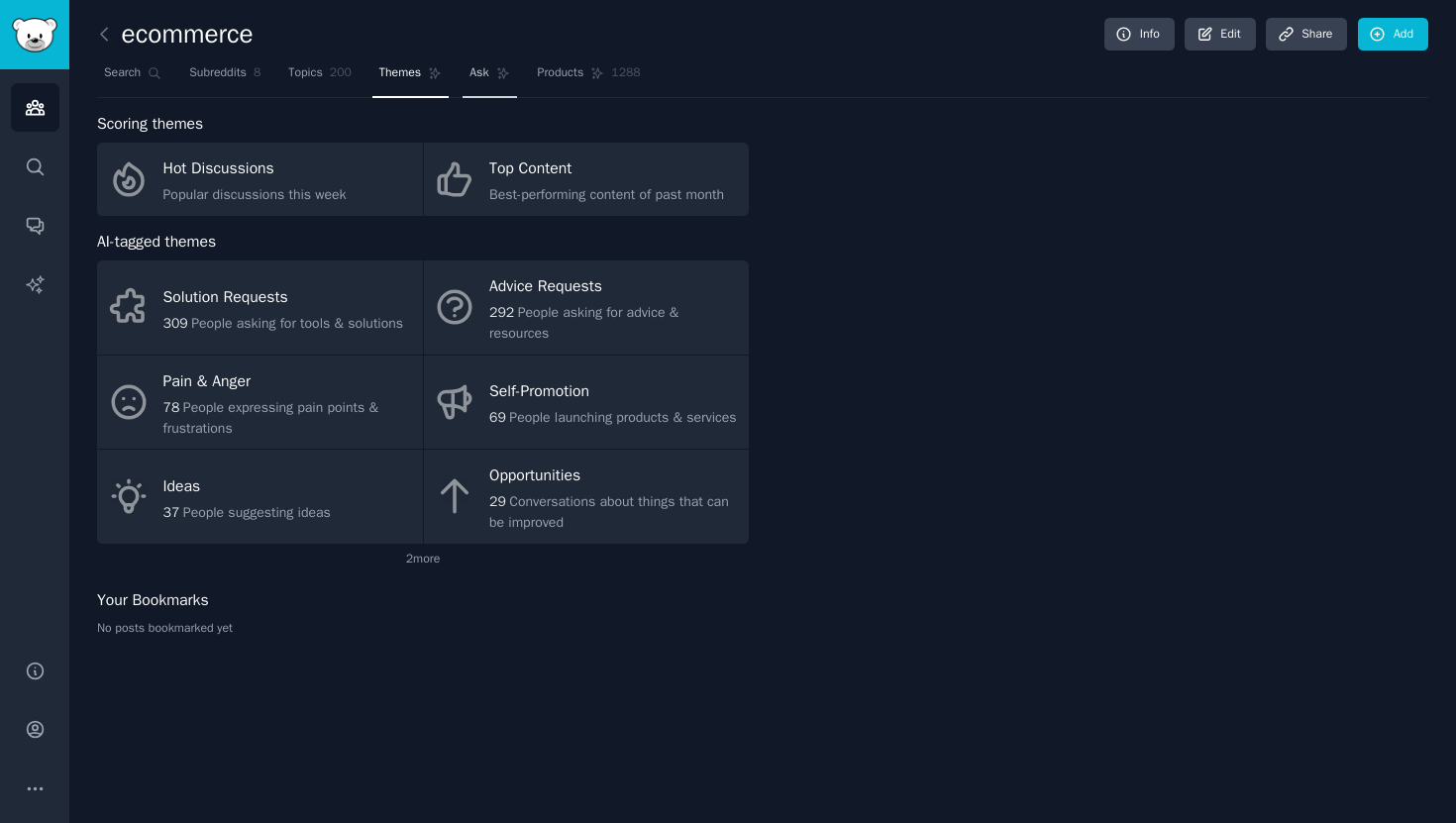 click on "Ask" at bounding box center [489, 77] 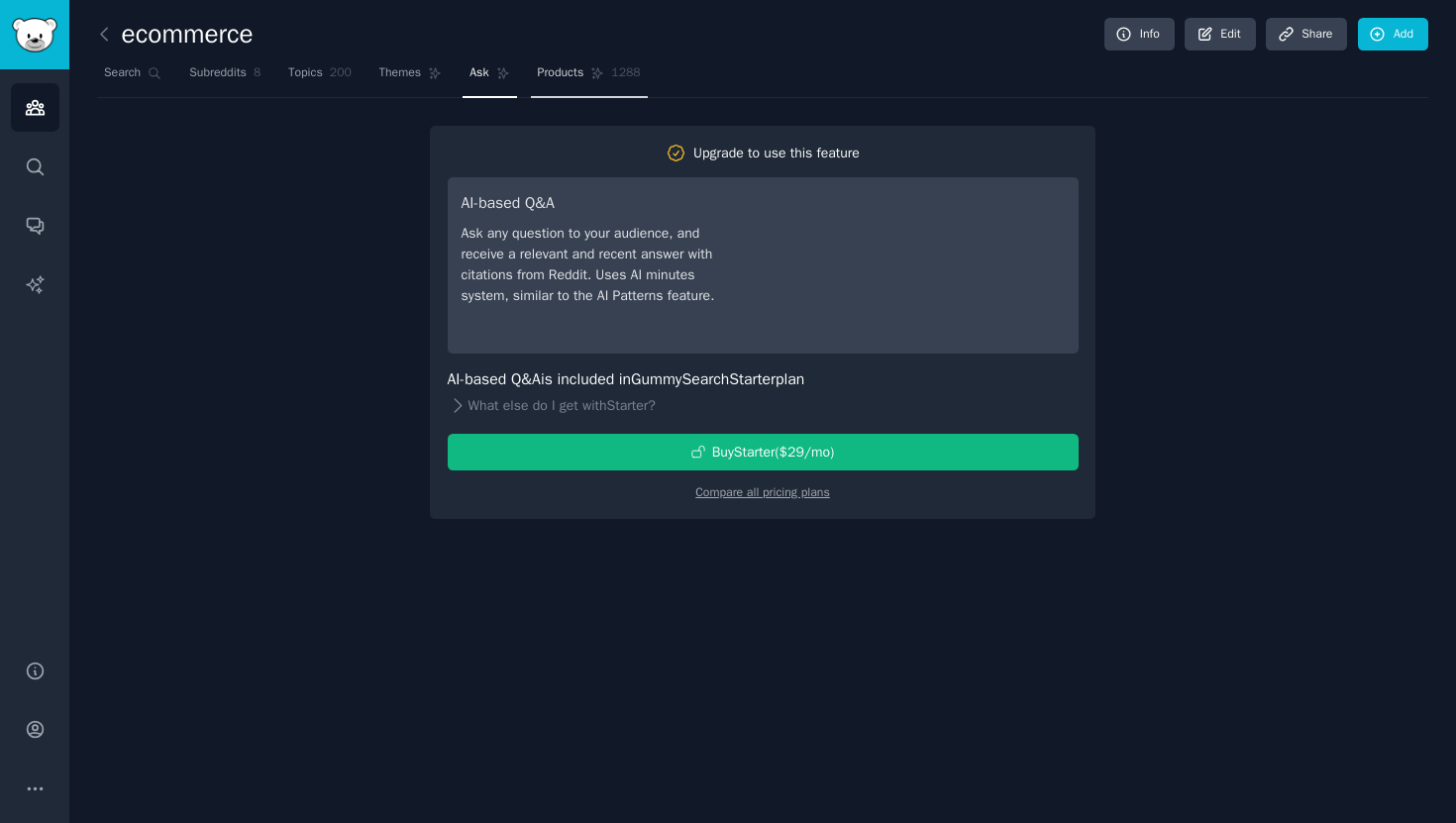 click on "Products 1288" at bounding box center (589, 77) 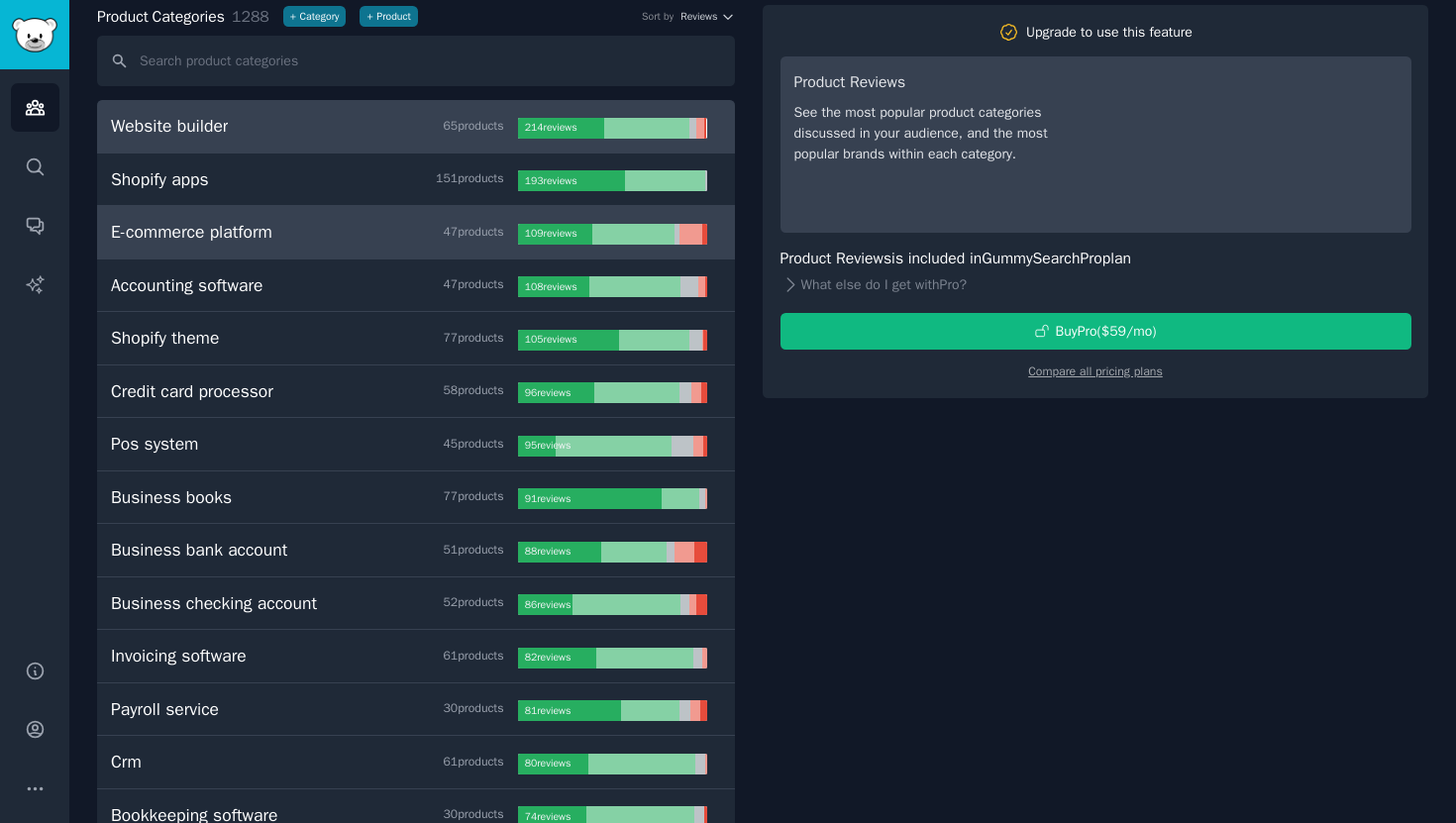 scroll, scrollTop: 108, scrollLeft: 0, axis: vertical 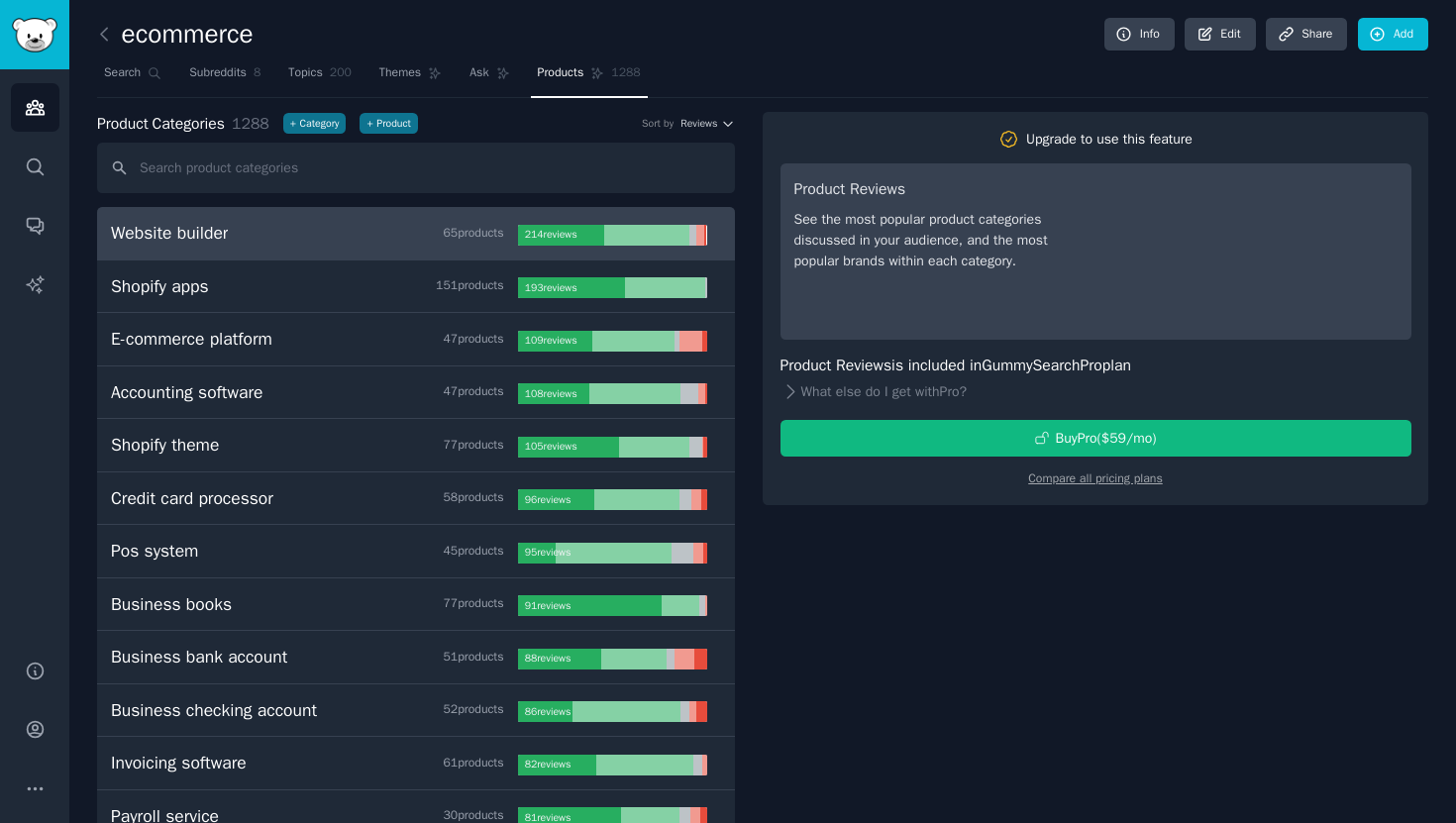 click on "Products 1288" at bounding box center (589, 77) 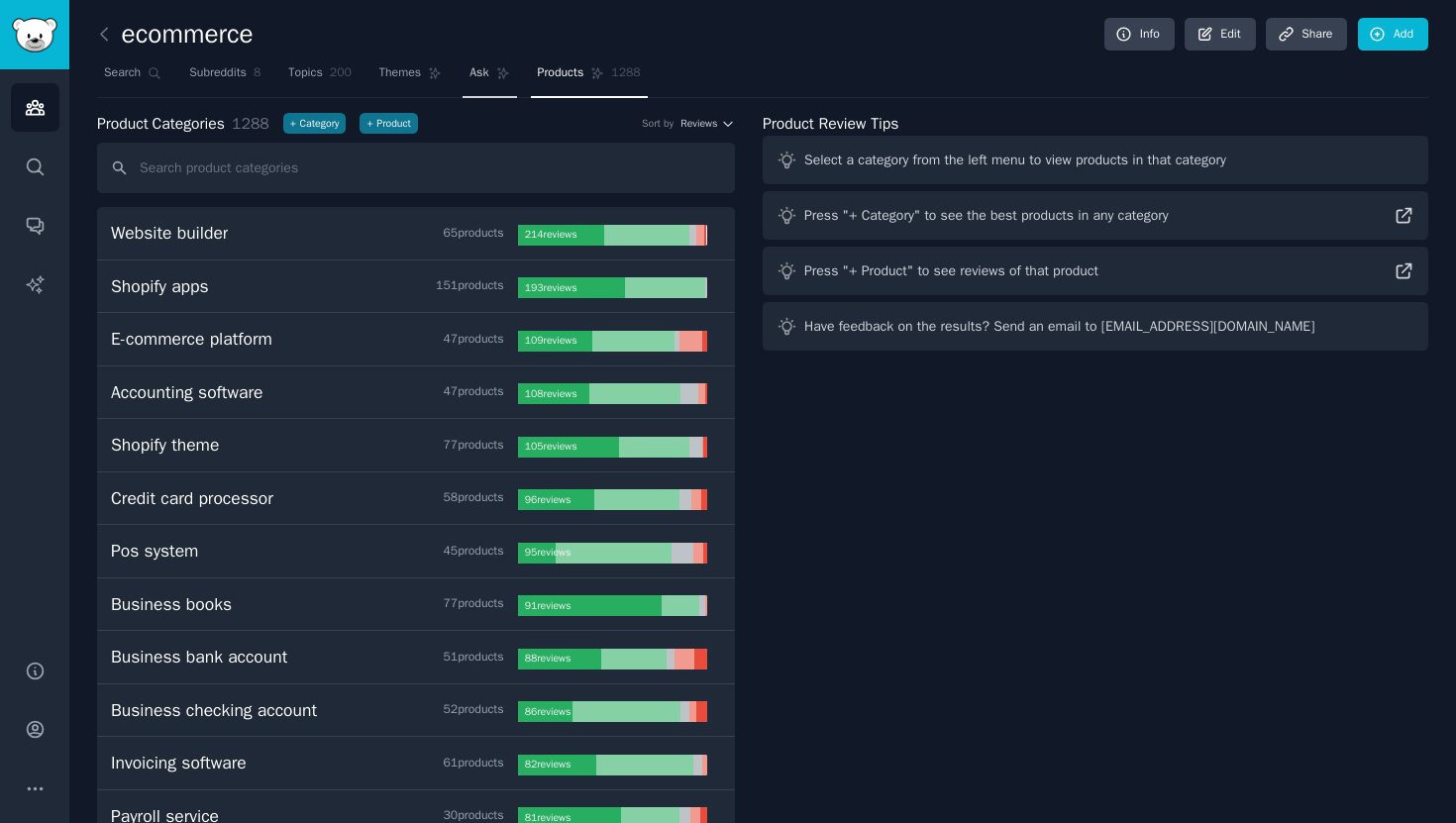 click on "Ask" at bounding box center [478, 73] 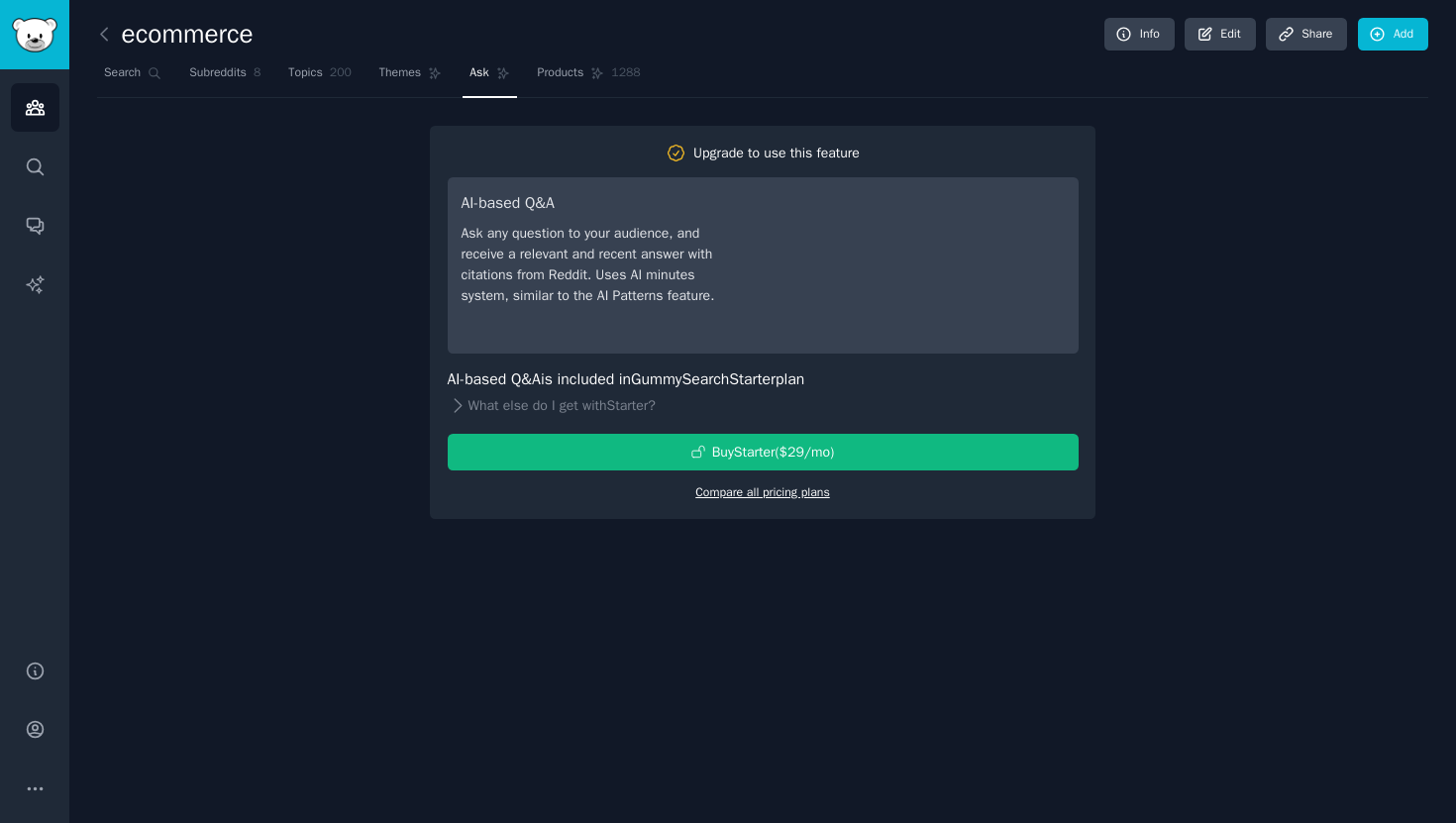 click on "Compare all pricing plans" at bounding box center [763, 492] 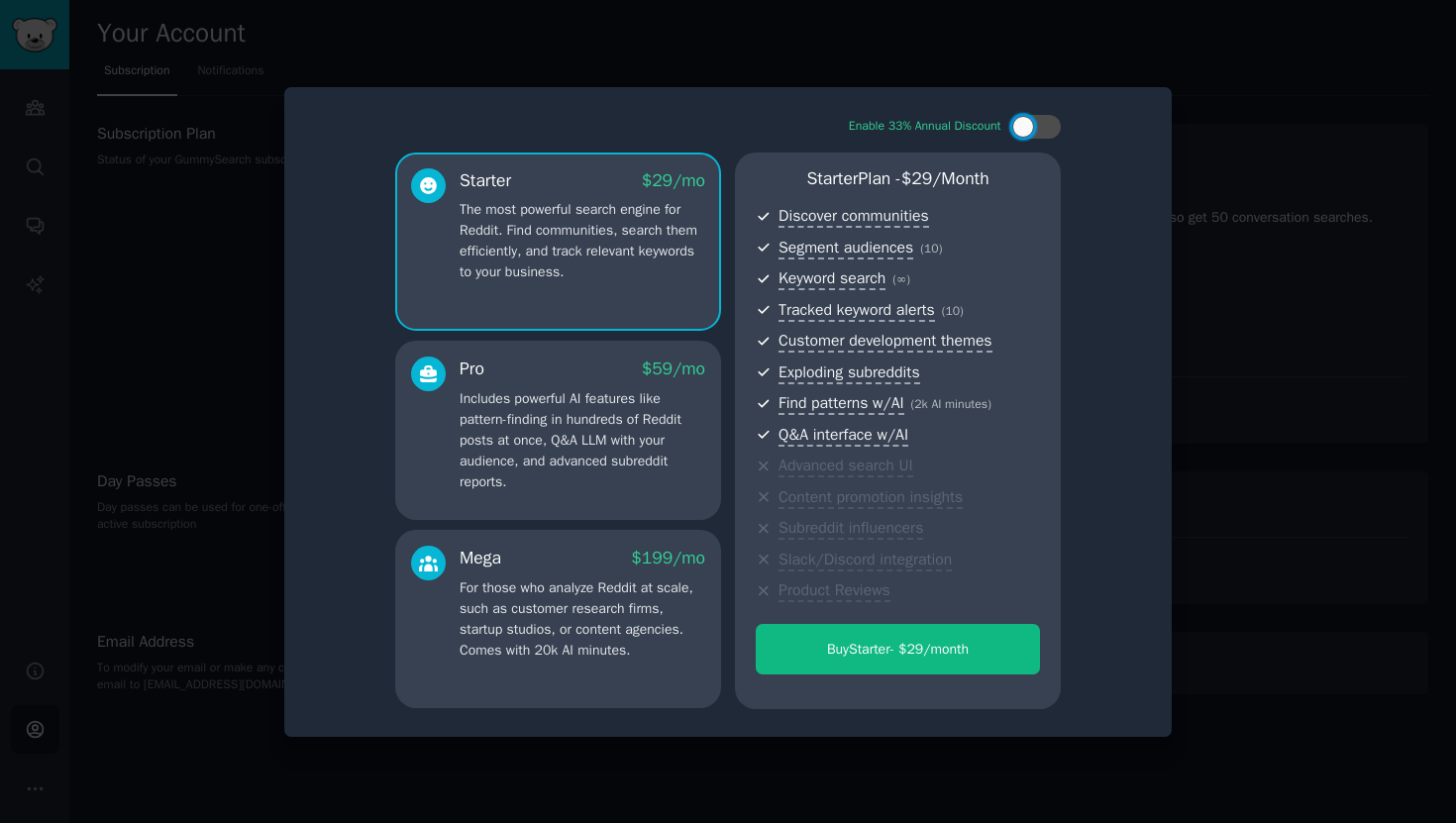 click at bounding box center [728, 411] 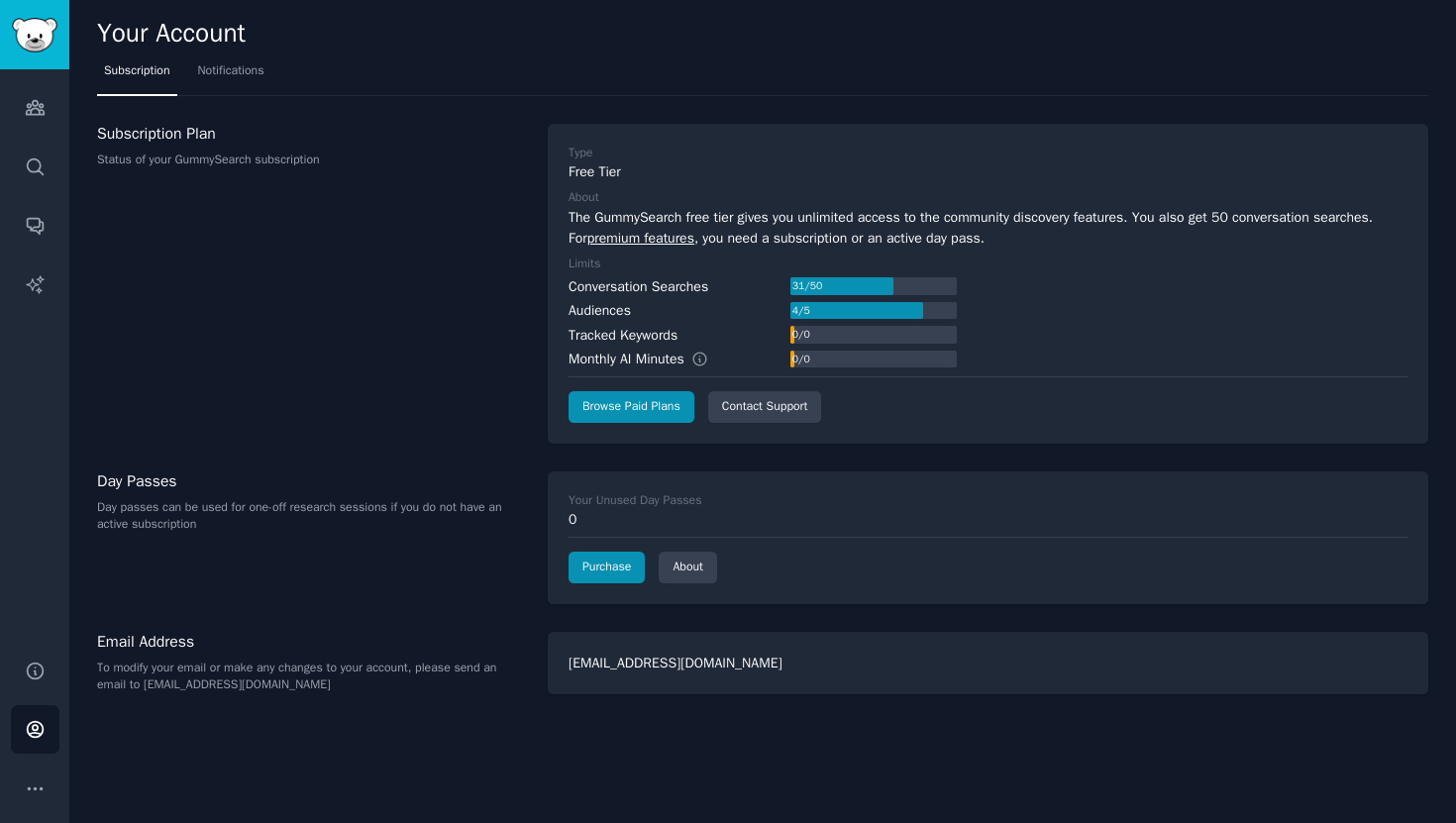 click on "Your Account Subscription Notifications Subscription Plan Status of your GummySearch subscription Type Free Tier About The GummySearch free tier gives you unlimited access to the community discovery features. You also get 50 conversation searches. For  premium features , you need a subscription or an active day pass. Limits Conversation Searches 31  /  50 Audiences 4  /  5 Tracked Keywords 0  /  0 Monthly AI Minutes 0  /  0 Browse Paid Plans Contact Support Day Passes Day passes can be used for one-off research sessions if you do not have an active subscription Your Unused Day Passes 0 Purchase About Email Address To modify your email or make any changes to your account, please send an email to [EMAIL_ADDRESS][DOMAIN_NAME] [EMAIL_ADDRESS][DOMAIN_NAME]" 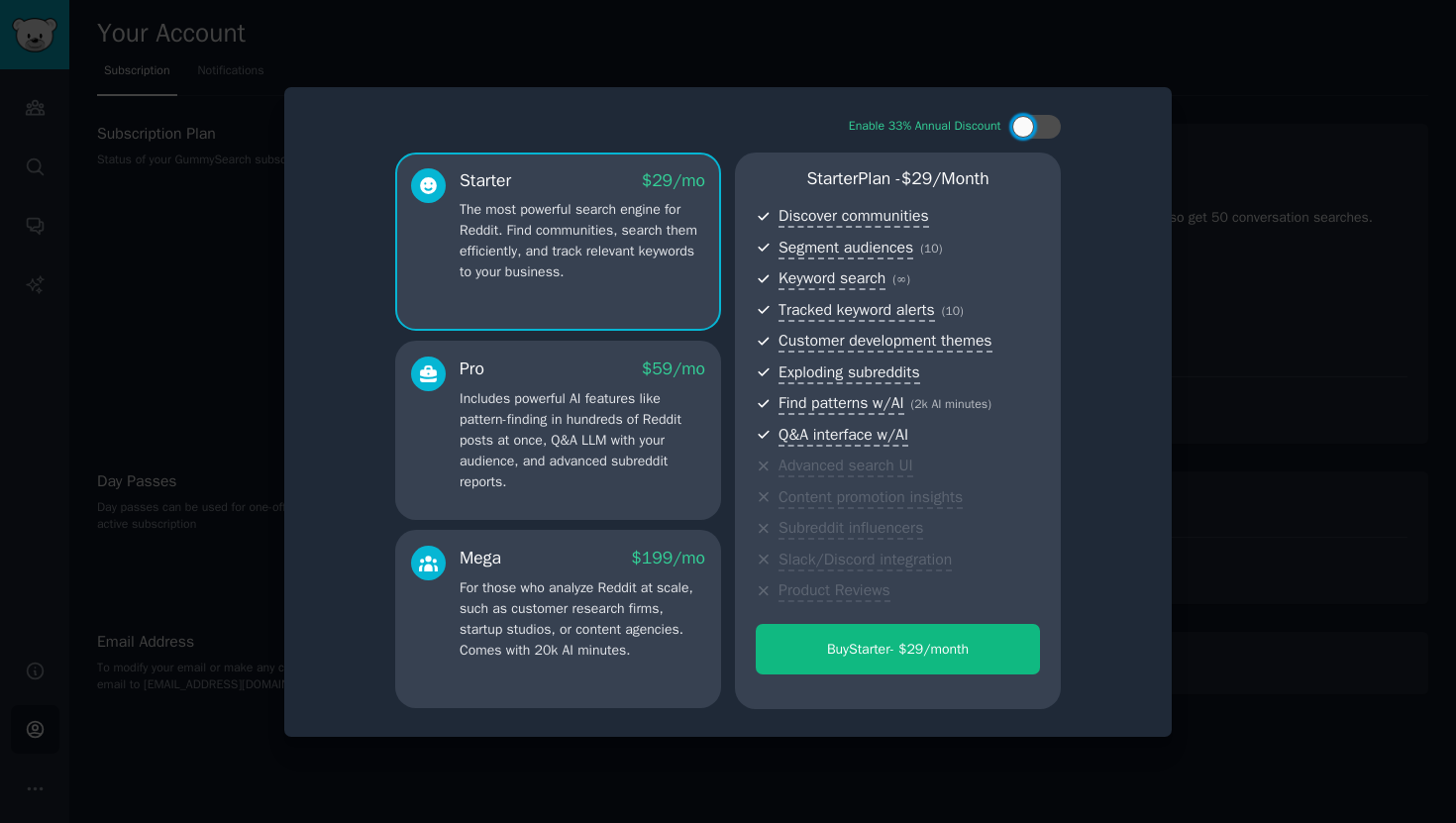 click at bounding box center (728, 411) 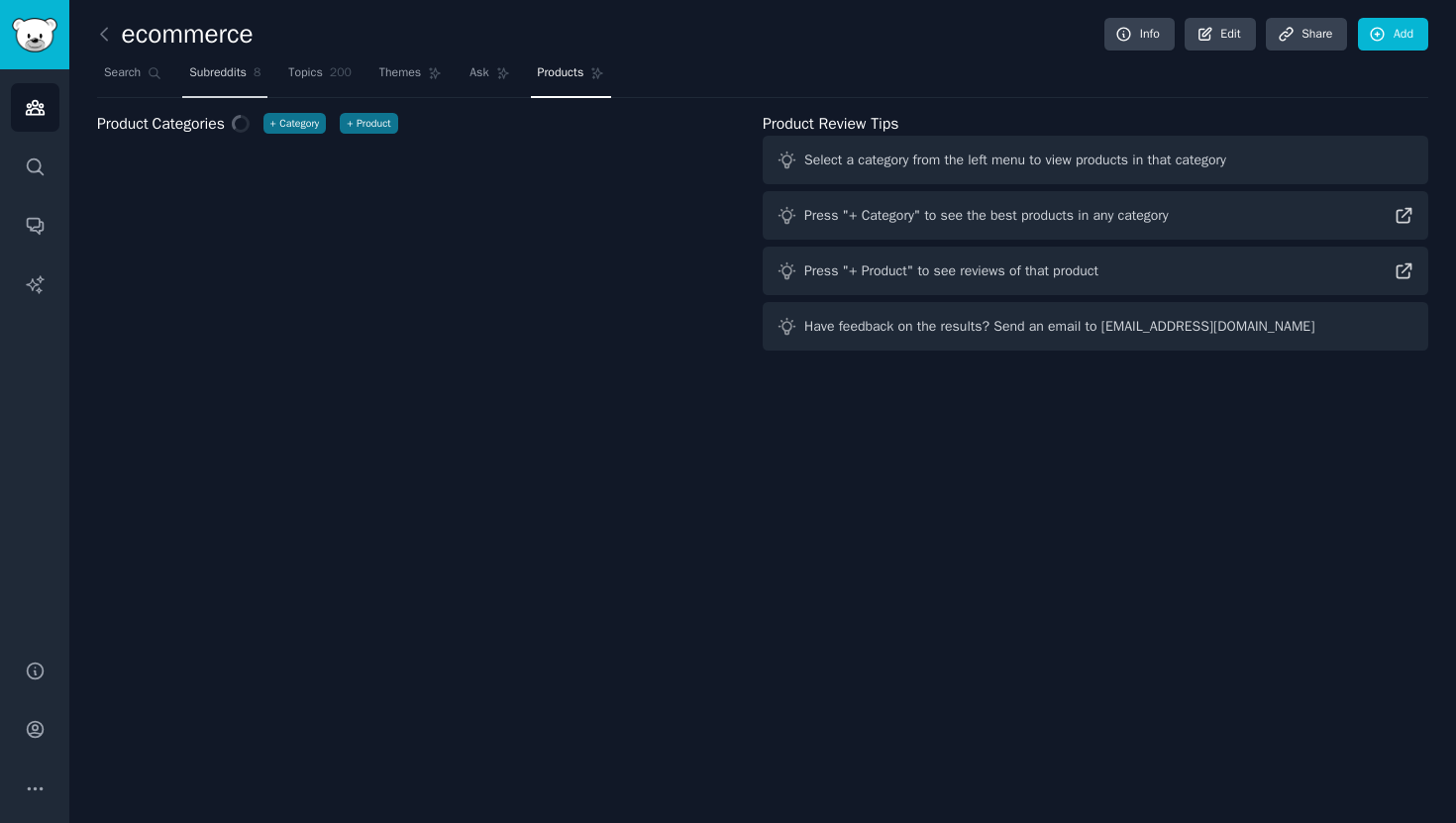 click on "Subreddits" at bounding box center [218, 73] 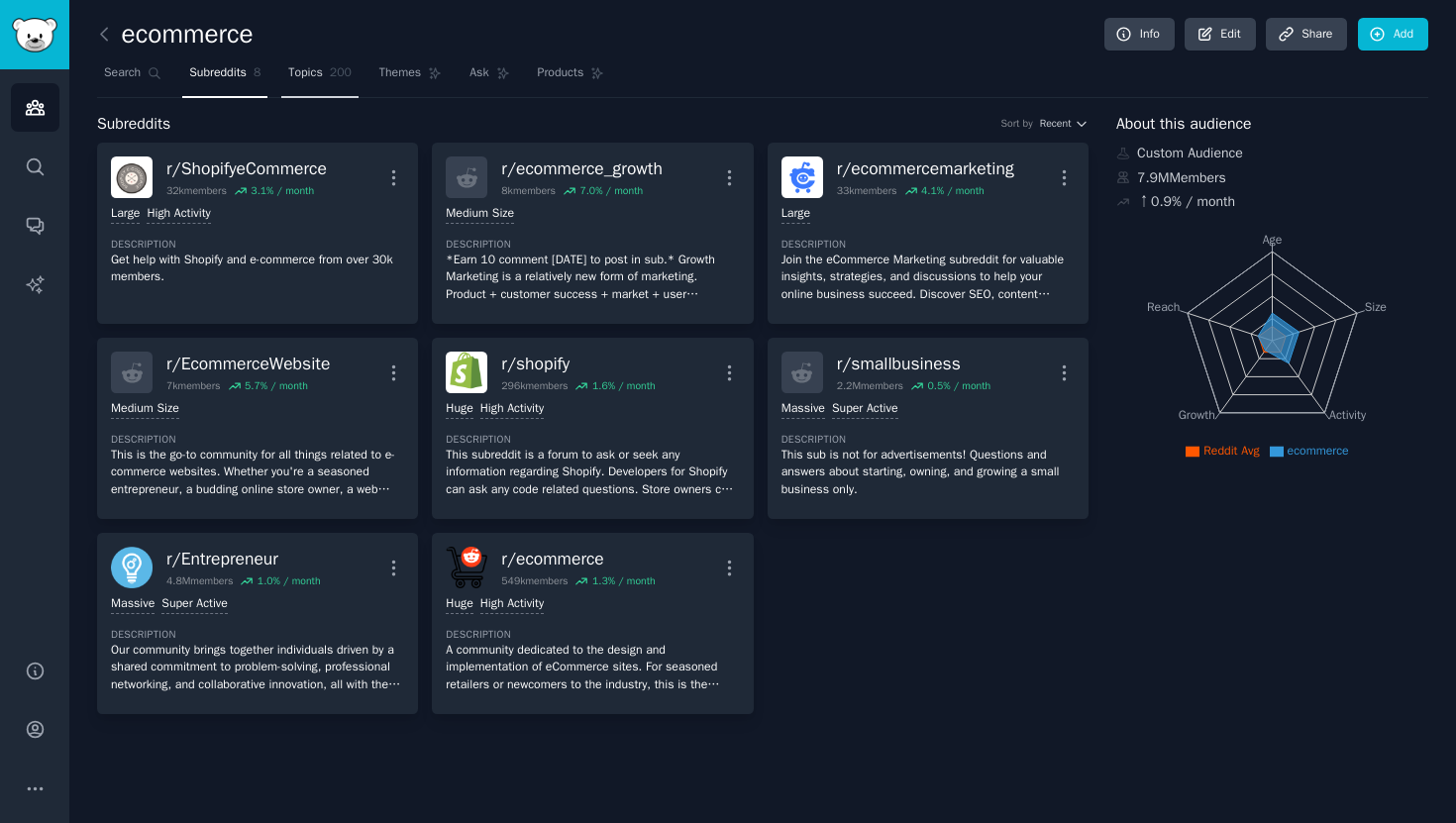 click on "Topics" at bounding box center (305, 73) 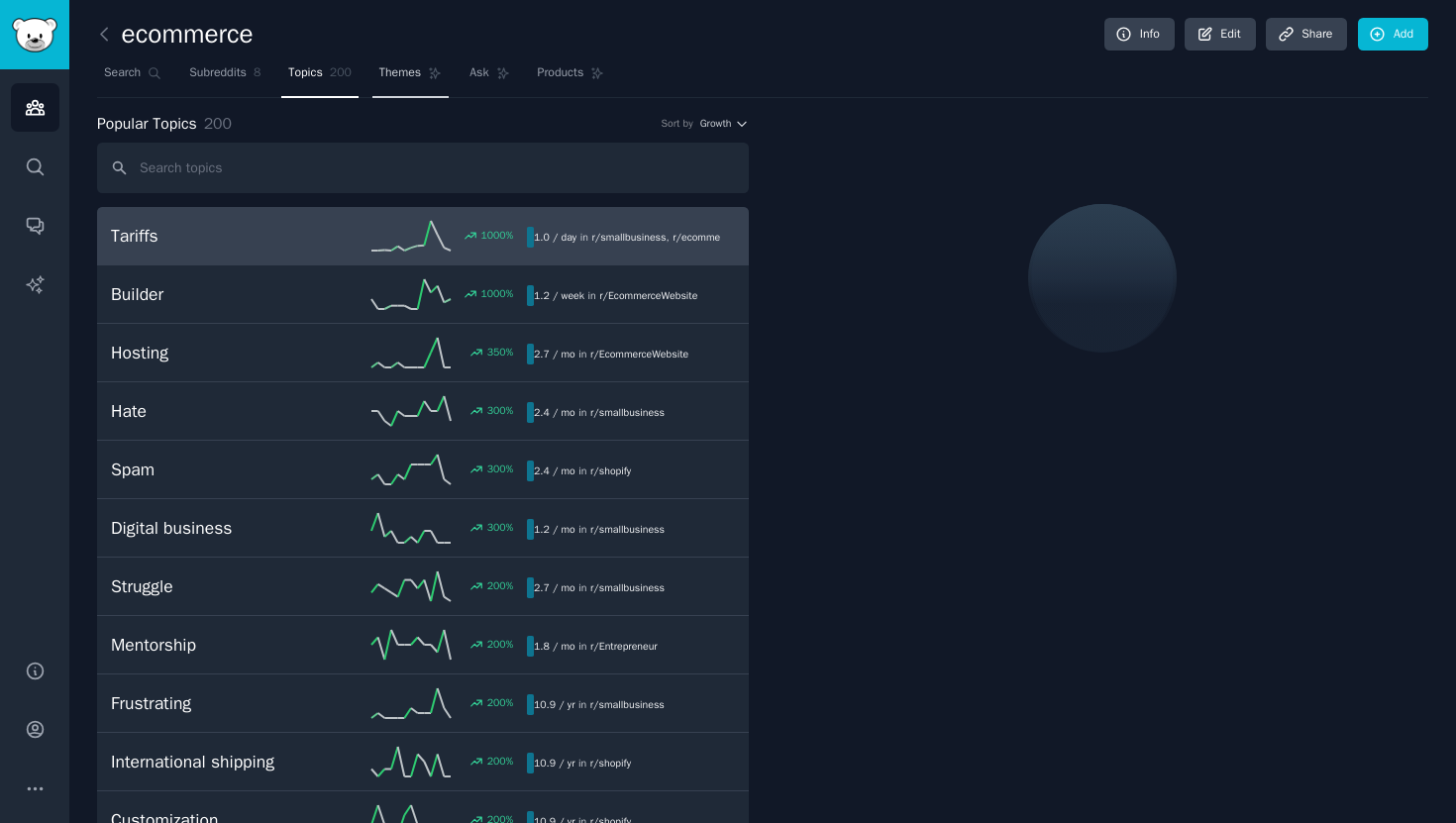 click on "Themes" at bounding box center [400, 73] 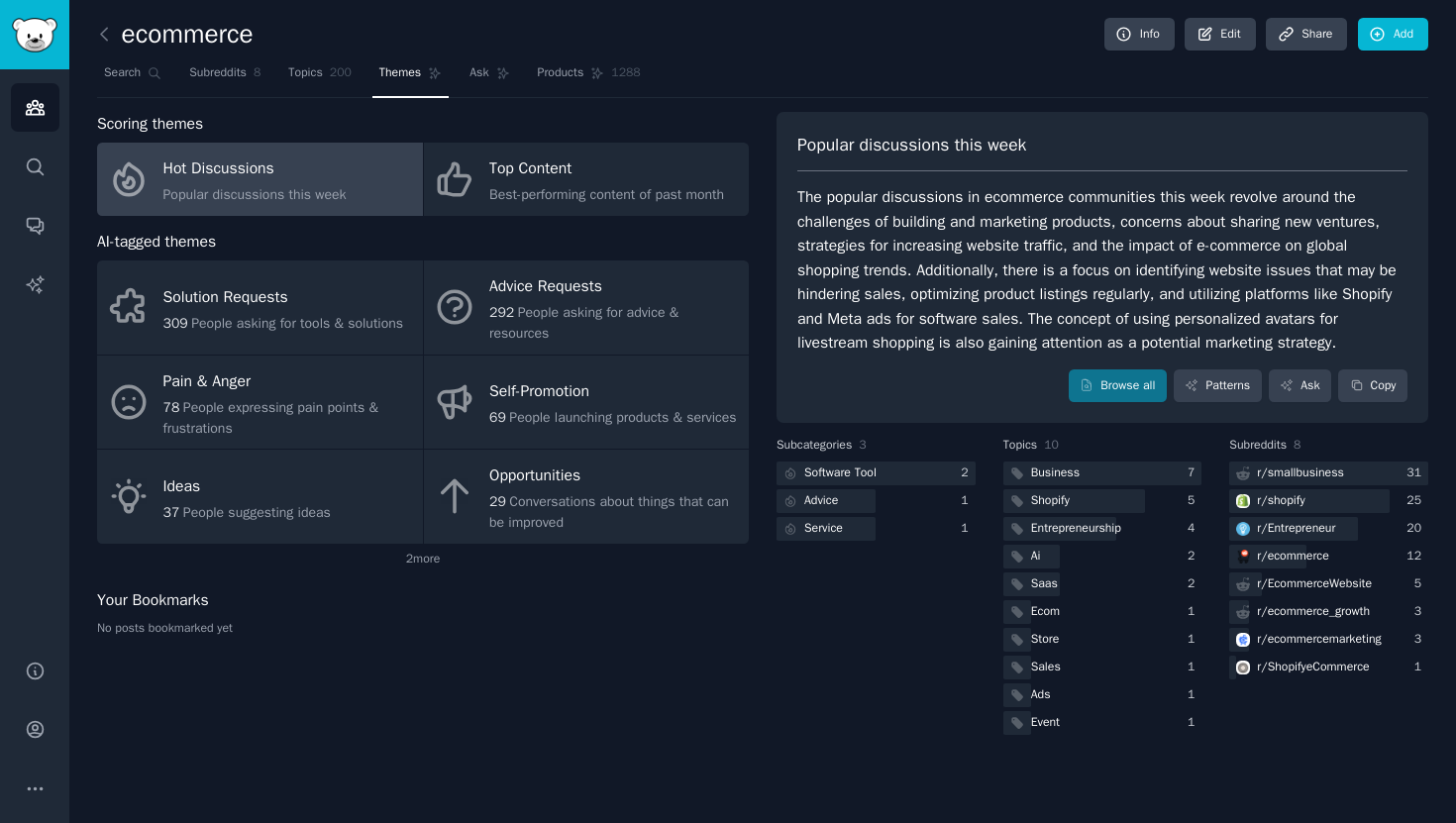 click on "The popular discussions in ecommerce communities this week revolve around the challenges of building and marketing products, concerns about sharing new ventures, strategies for increasing website traffic, and the impact of e-commerce on global shopping trends. Additionally, there is a focus on identifying website issues that may be hindering sales, optimizing product listings regularly, and utilizing platforms like Shopify and Meta ads for software sales. The concept of using personalized avatars for livestream shopping is also gaining attention as a potential marketing strategy." at bounding box center (1102, 270) 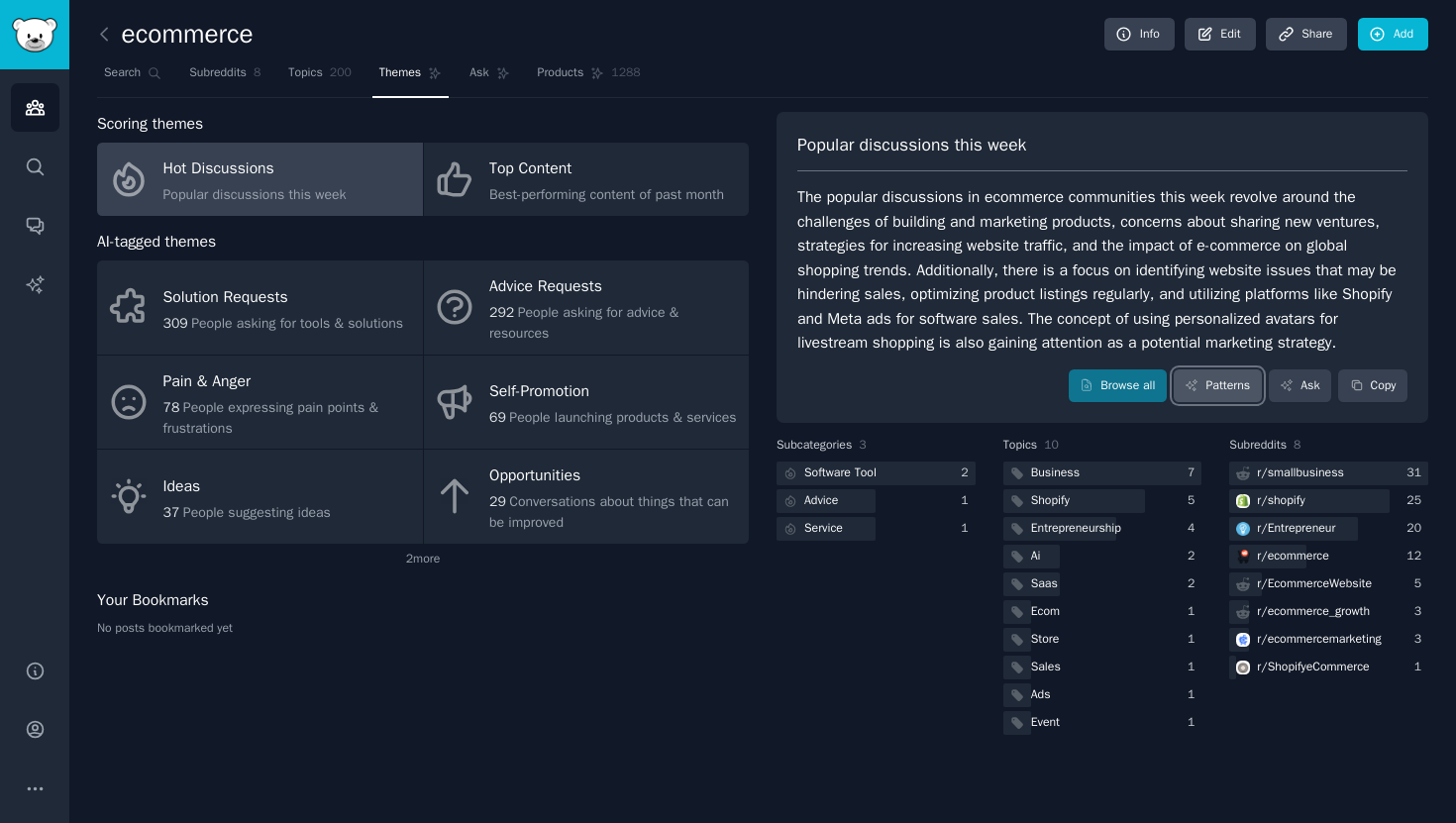 click on "Patterns" at bounding box center [1217, 386] 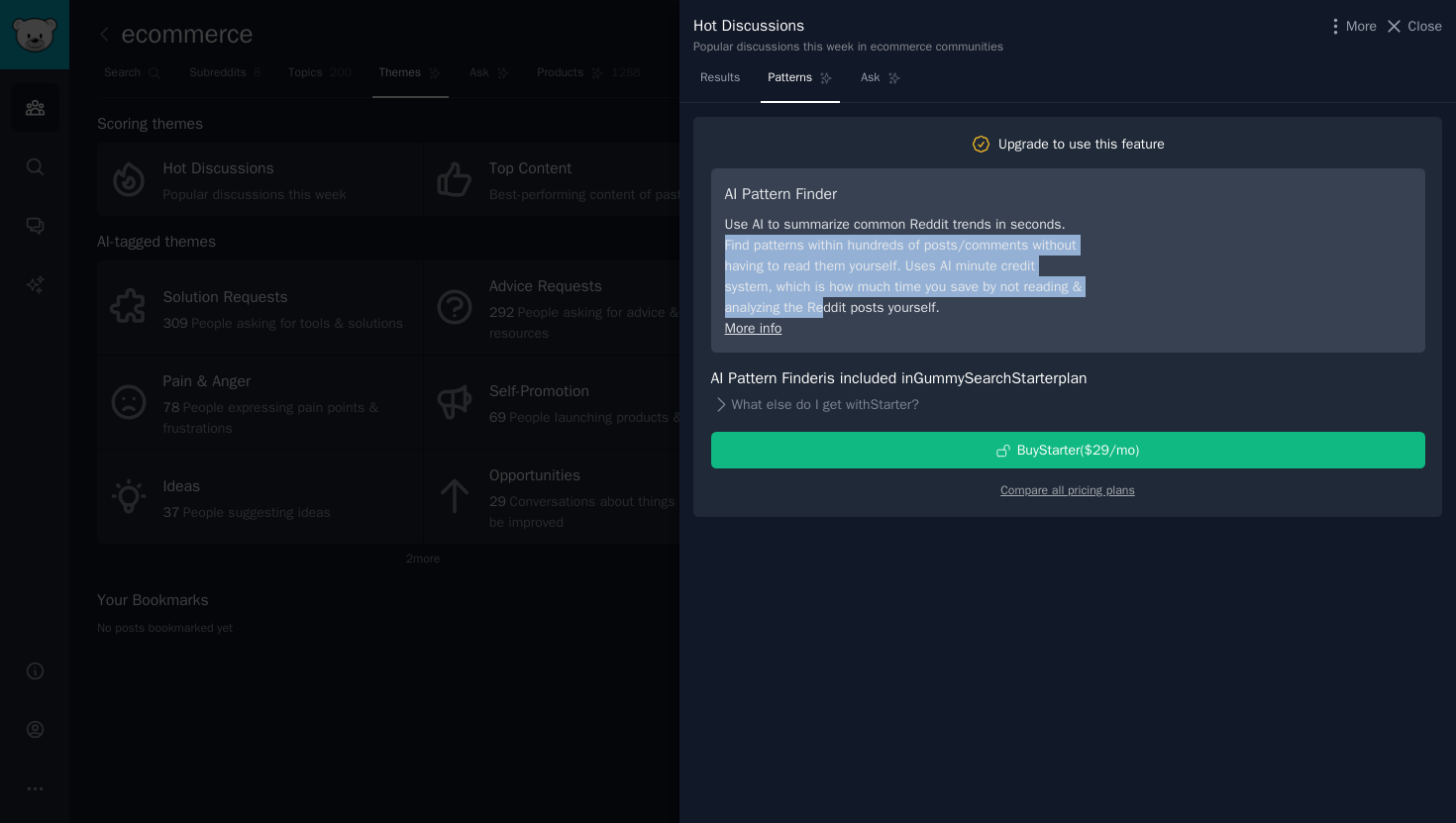 drag, startPoint x: 723, startPoint y: 253, endPoint x: 898, endPoint y: 300, distance: 181.20155 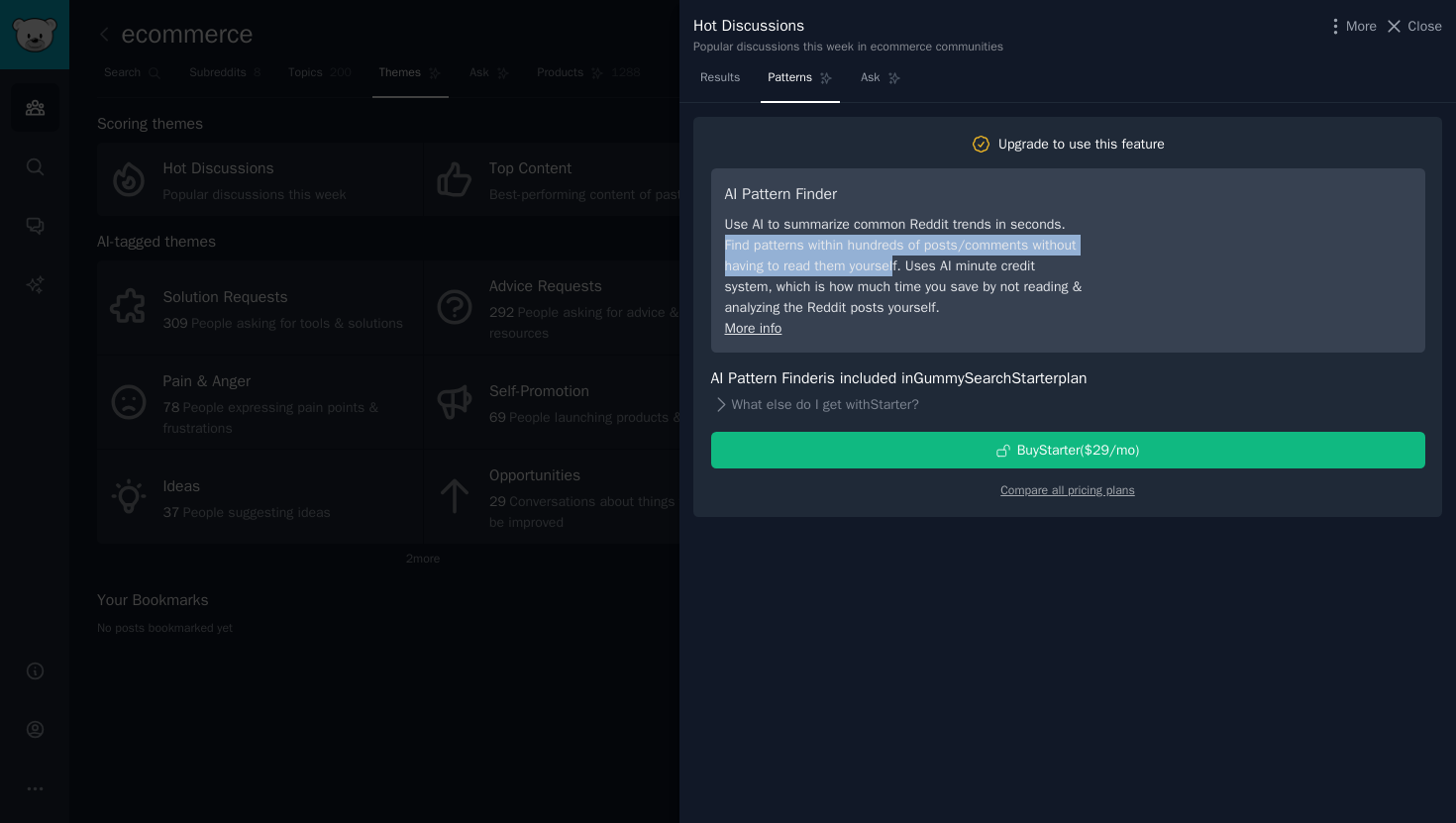 drag, startPoint x: 955, startPoint y: 273, endPoint x: 686, endPoint y: 245, distance: 270.45332 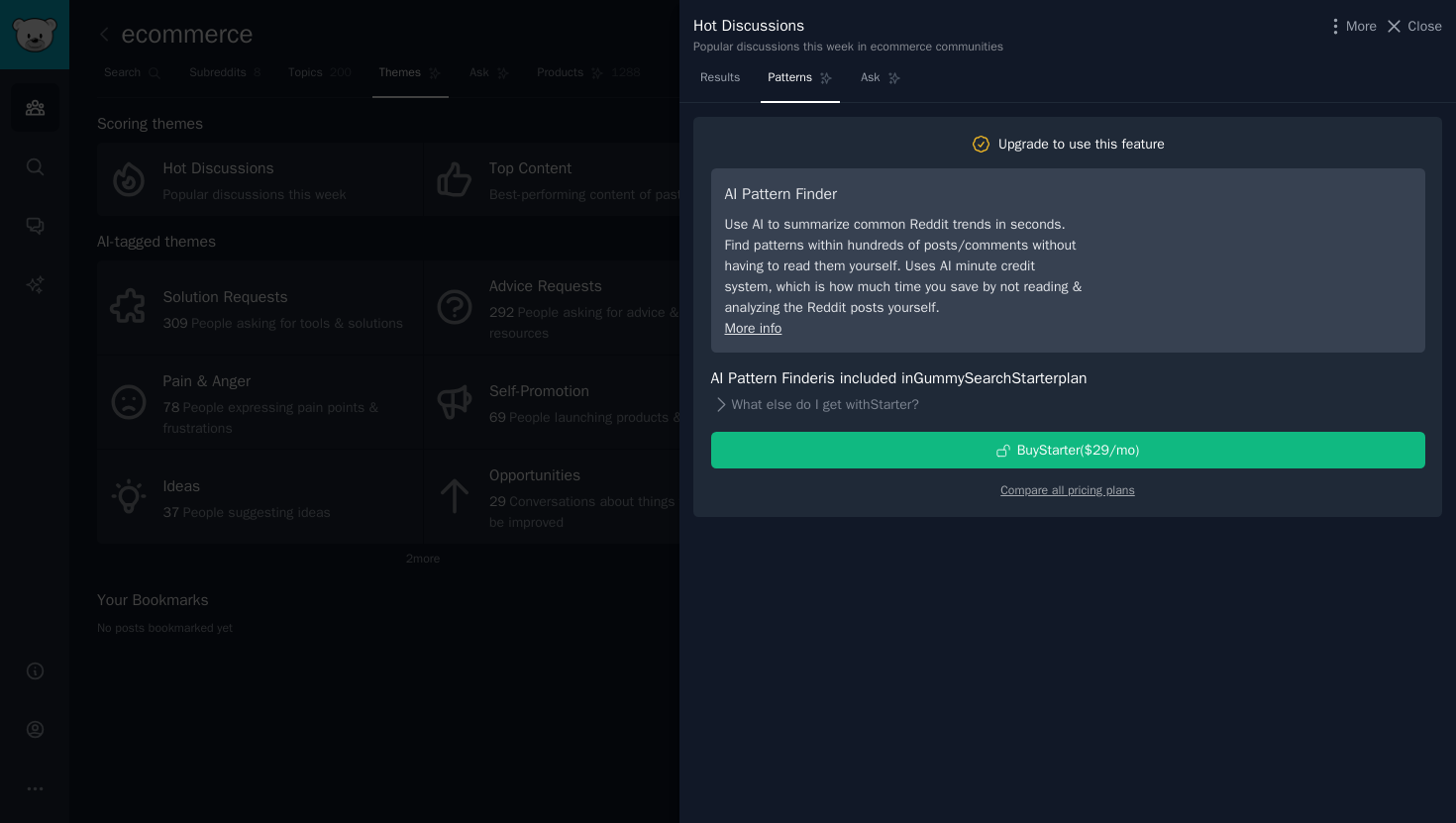 click at bounding box center [728, 411] 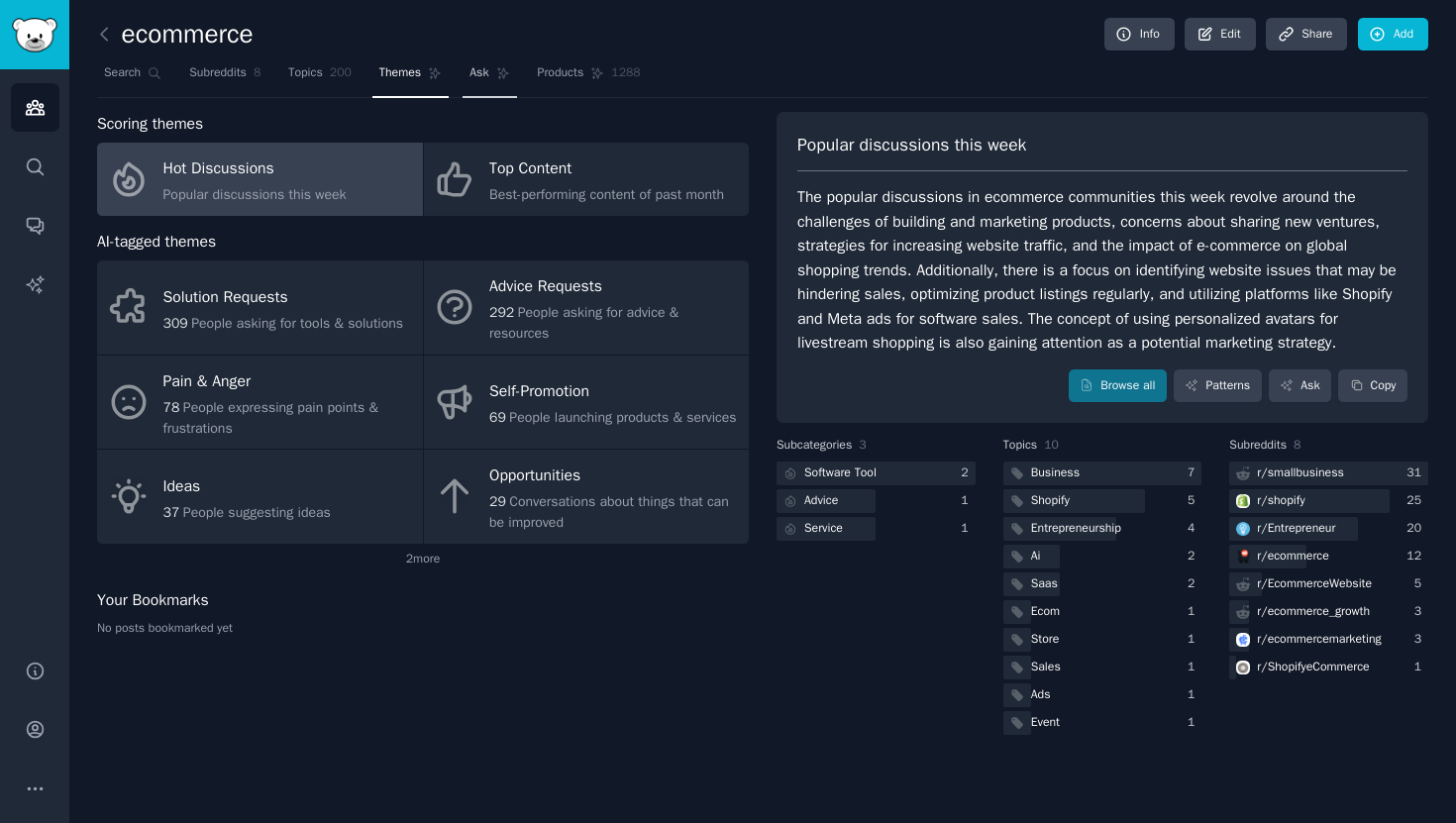 click on "Ask" at bounding box center (489, 77) 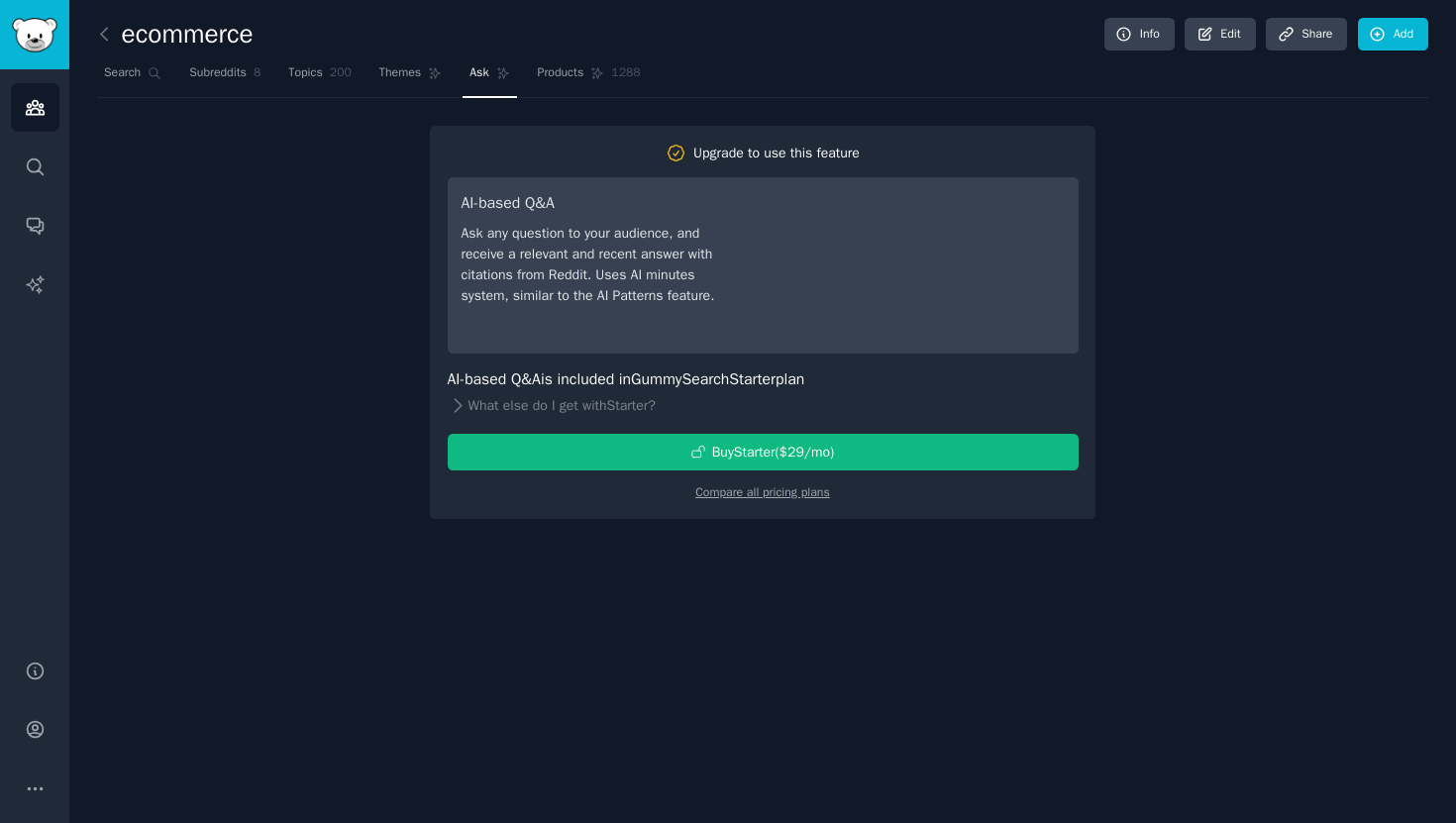 drag, startPoint x: 577, startPoint y: 206, endPoint x: 385, endPoint y: 221, distance: 192.58505 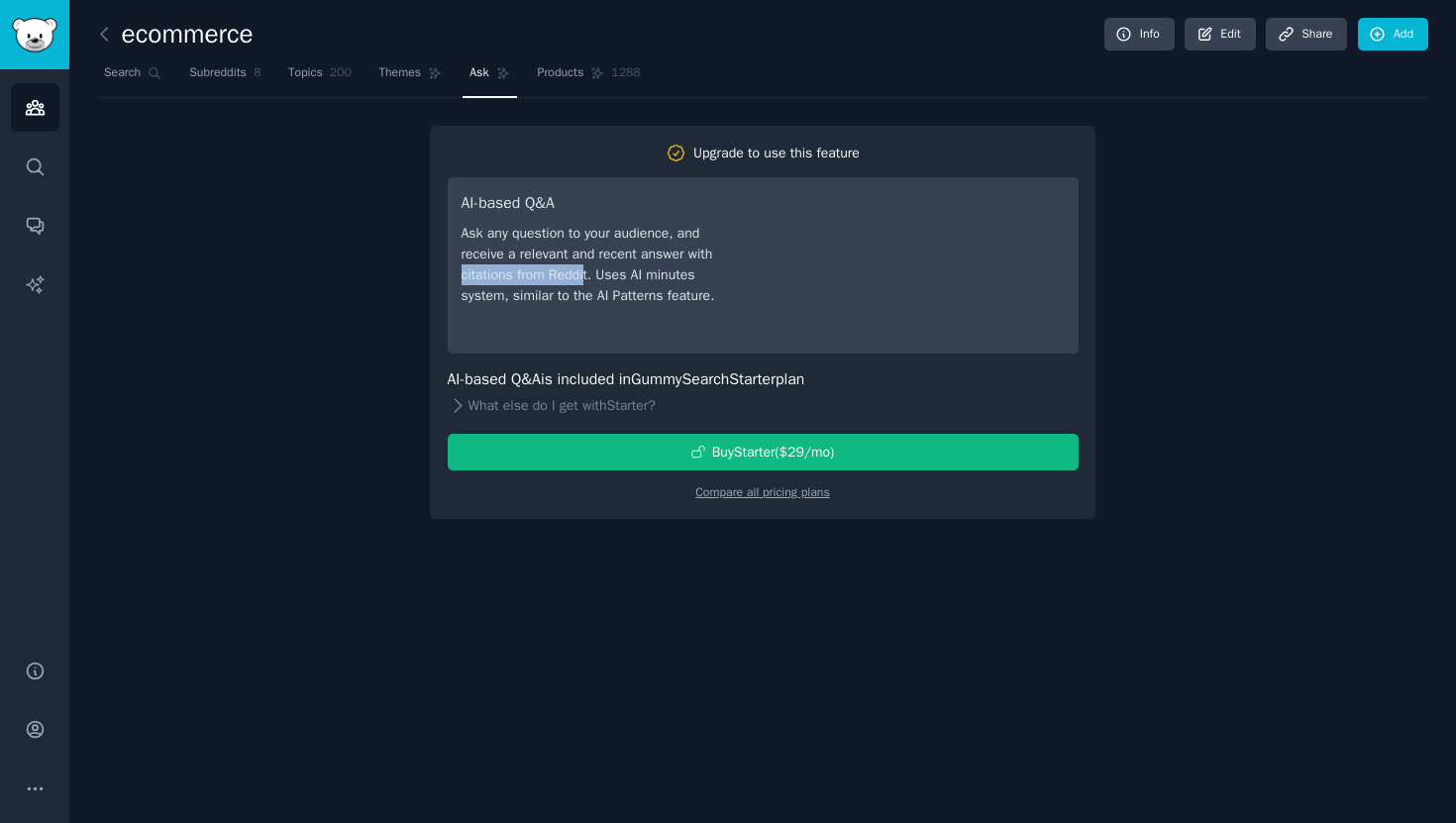 drag, startPoint x: 589, startPoint y: 278, endPoint x: 456, endPoint y: 276, distance: 133.01504 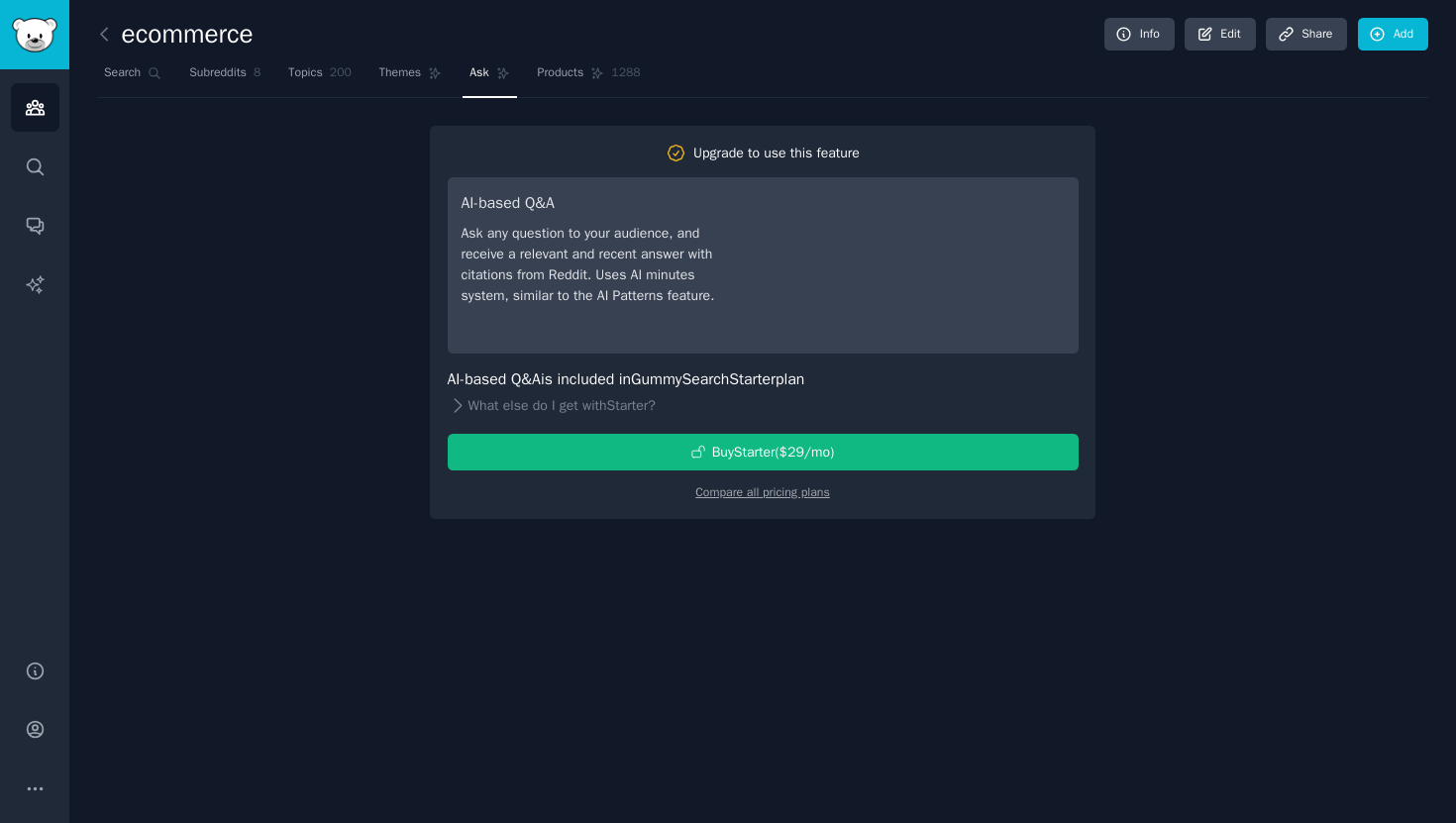 click on "AI-based Q&A Ask any question to your audience, and receive a relevant and recent answer with citations from Reddit. Uses AI minutes system, similar to the AI Patterns feature." at bounding box center [763, 265] 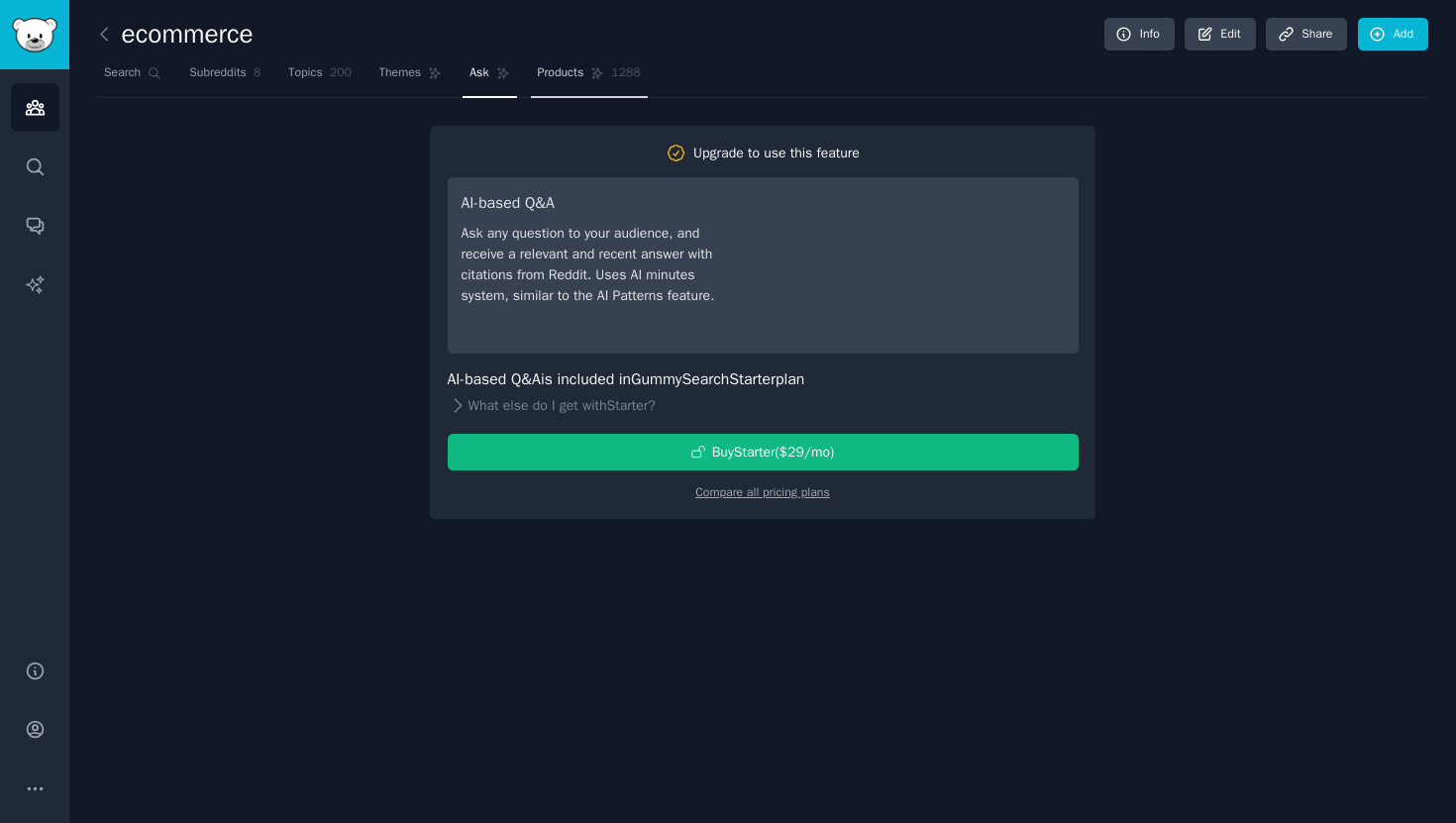 click on "Products" at bounding box center (561, 73) 